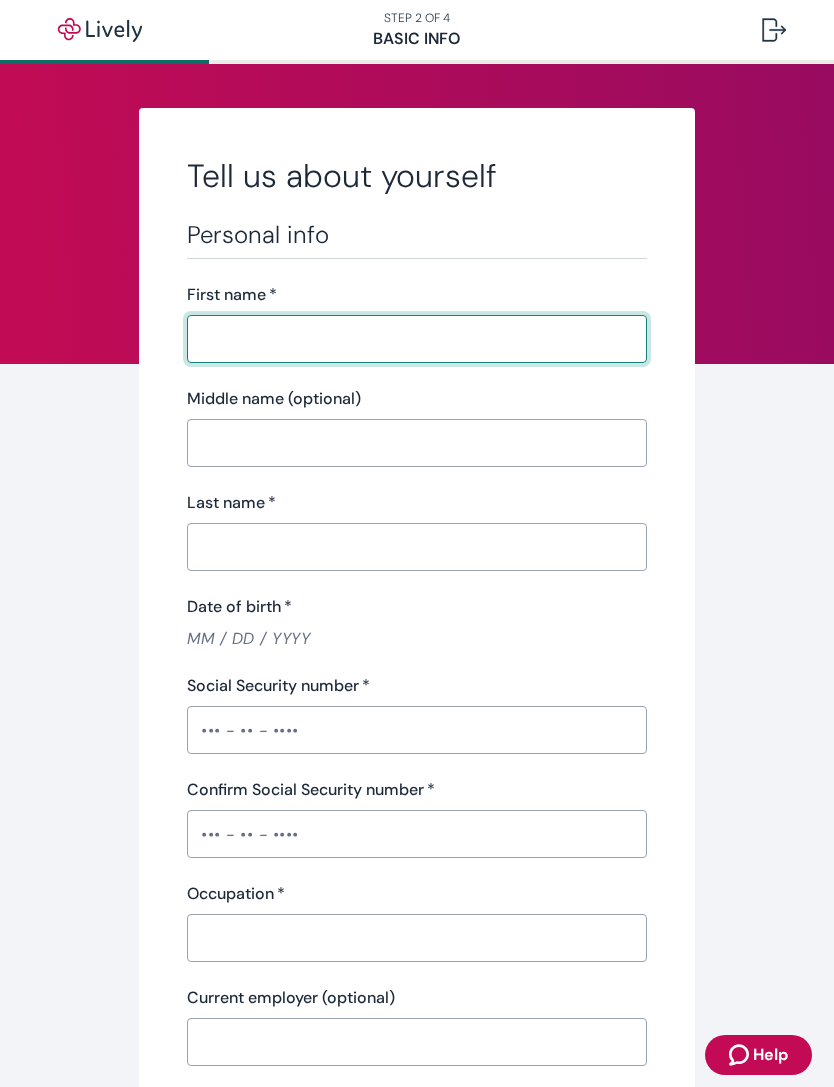 scroll, scrollTop: 0, scrollLeft: 0, axis: both 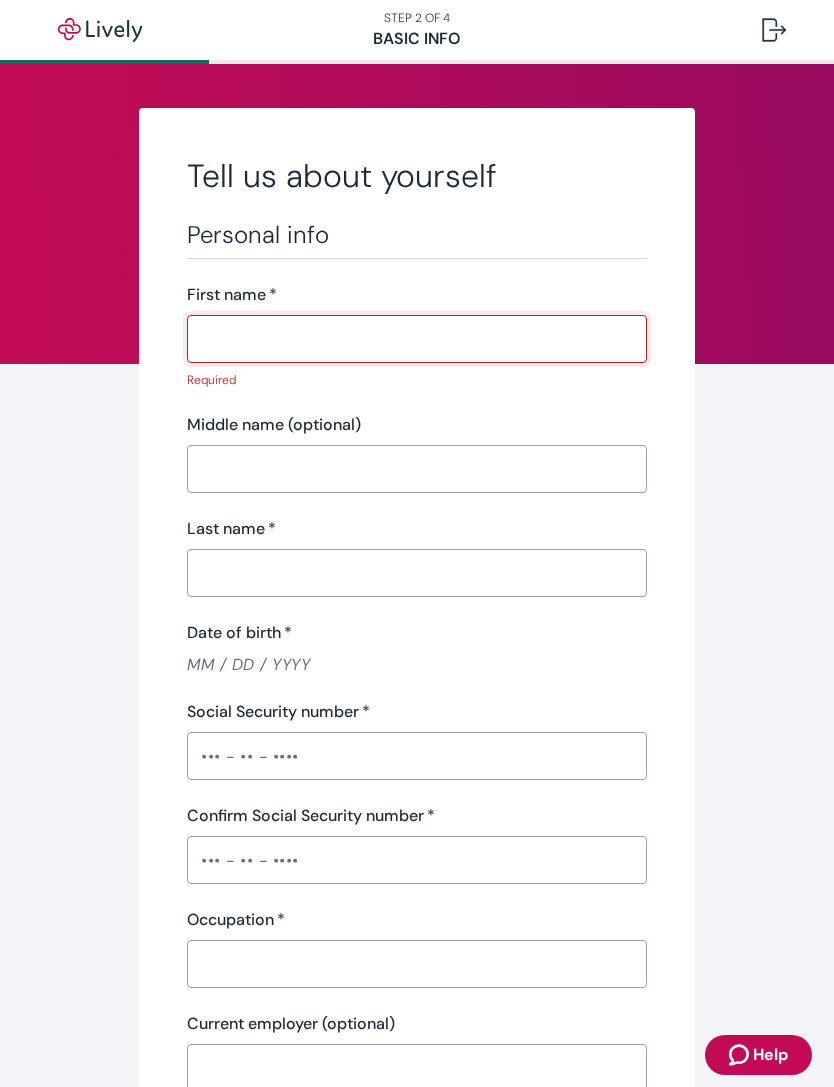 type on "Schrell" 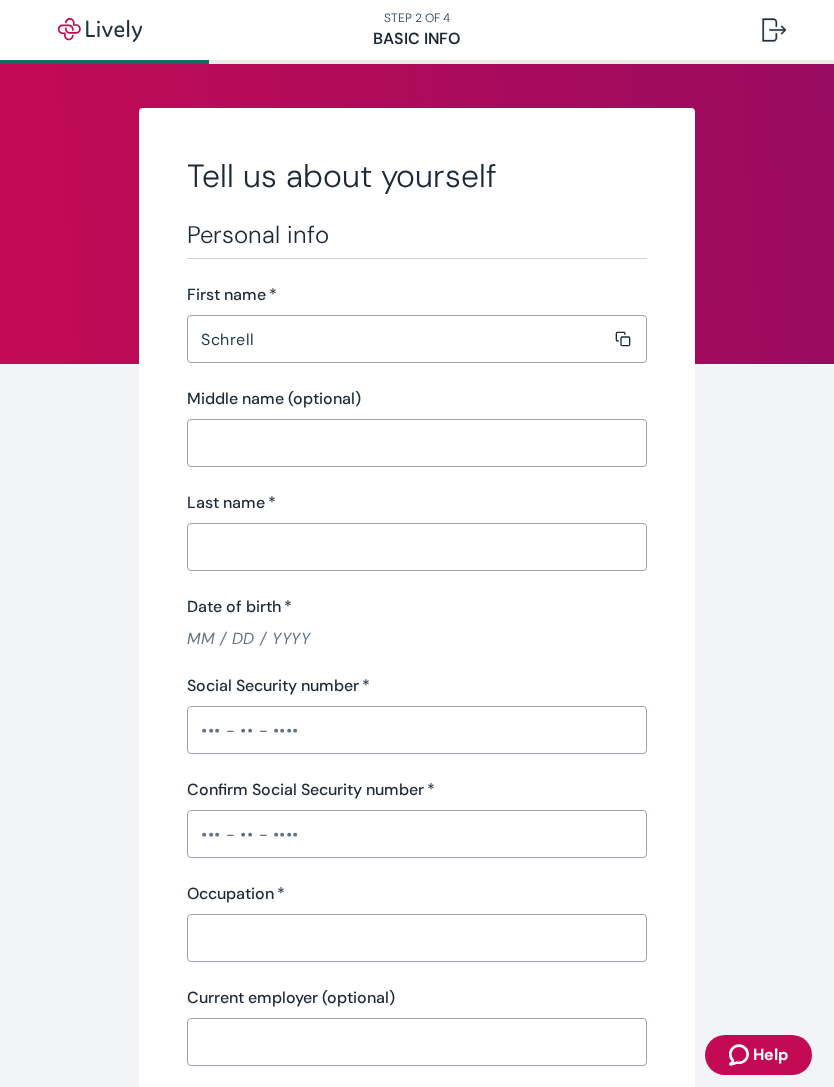 click on "Middle name (optional)" at bounding box center [410, 443] 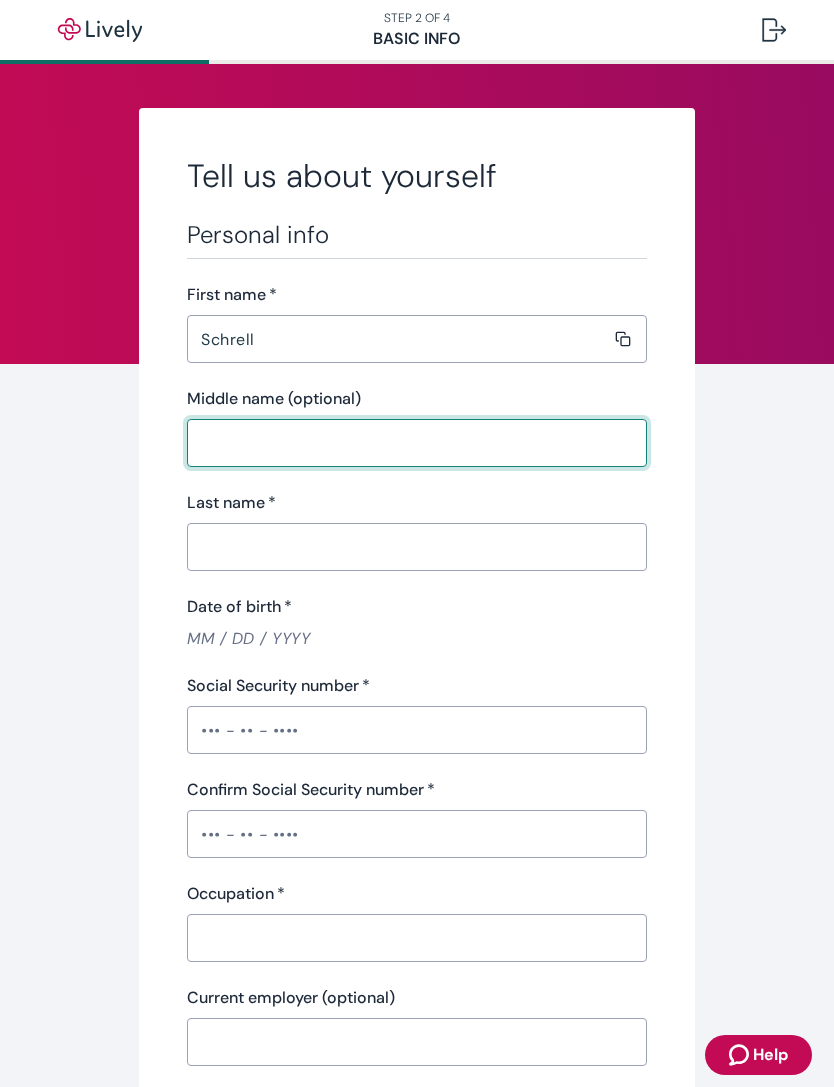 click on "Last name   *" at bounding box center (410, 547) 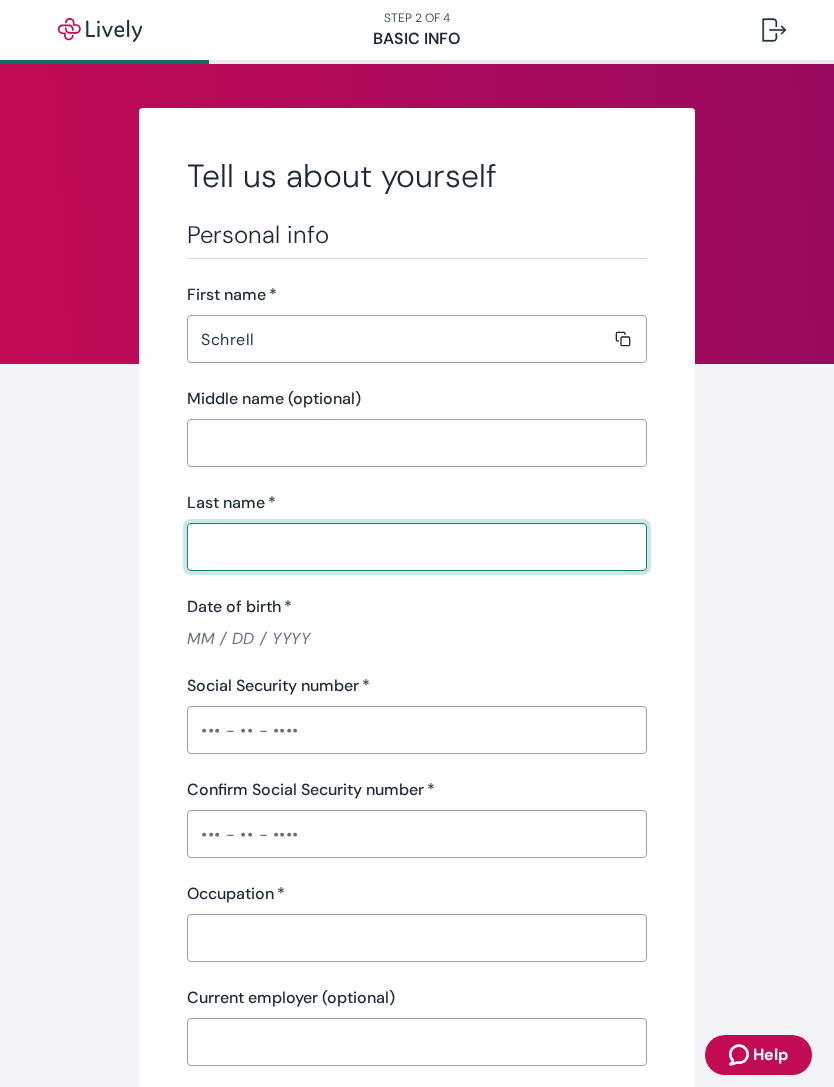 type on "[PERSON_NAME]" 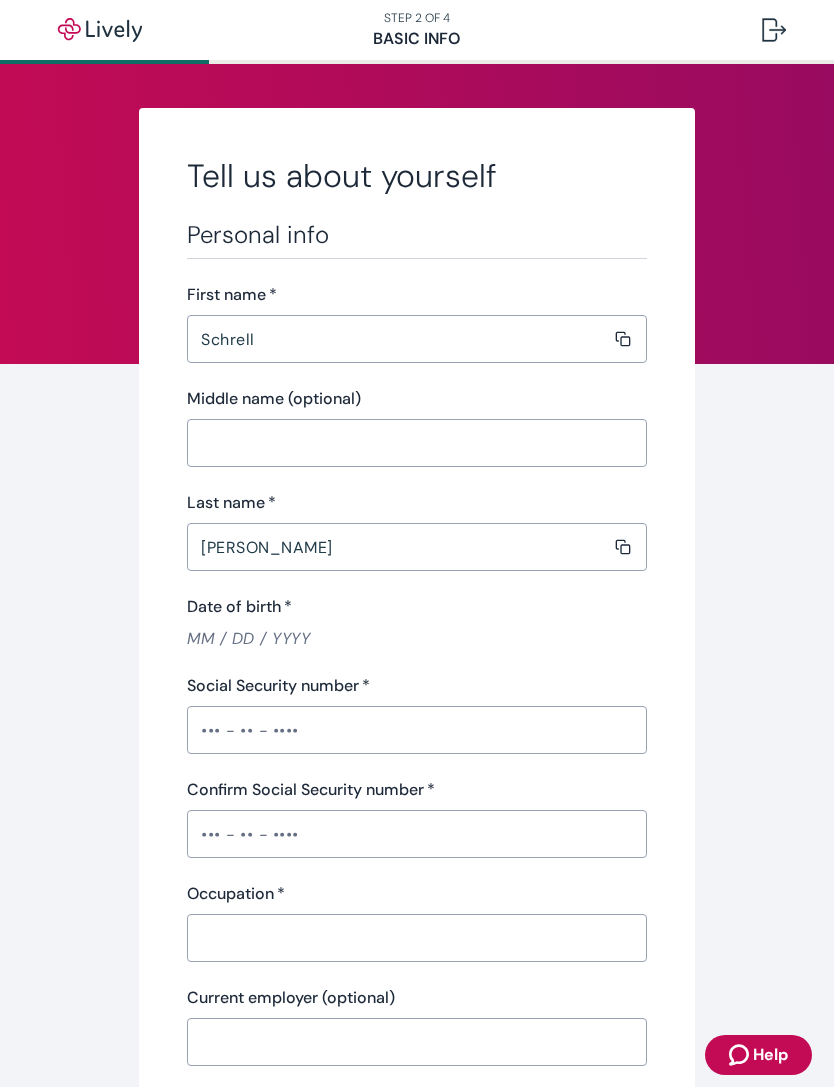 click on "Date of birth   *" at bounding box center [417, 638] 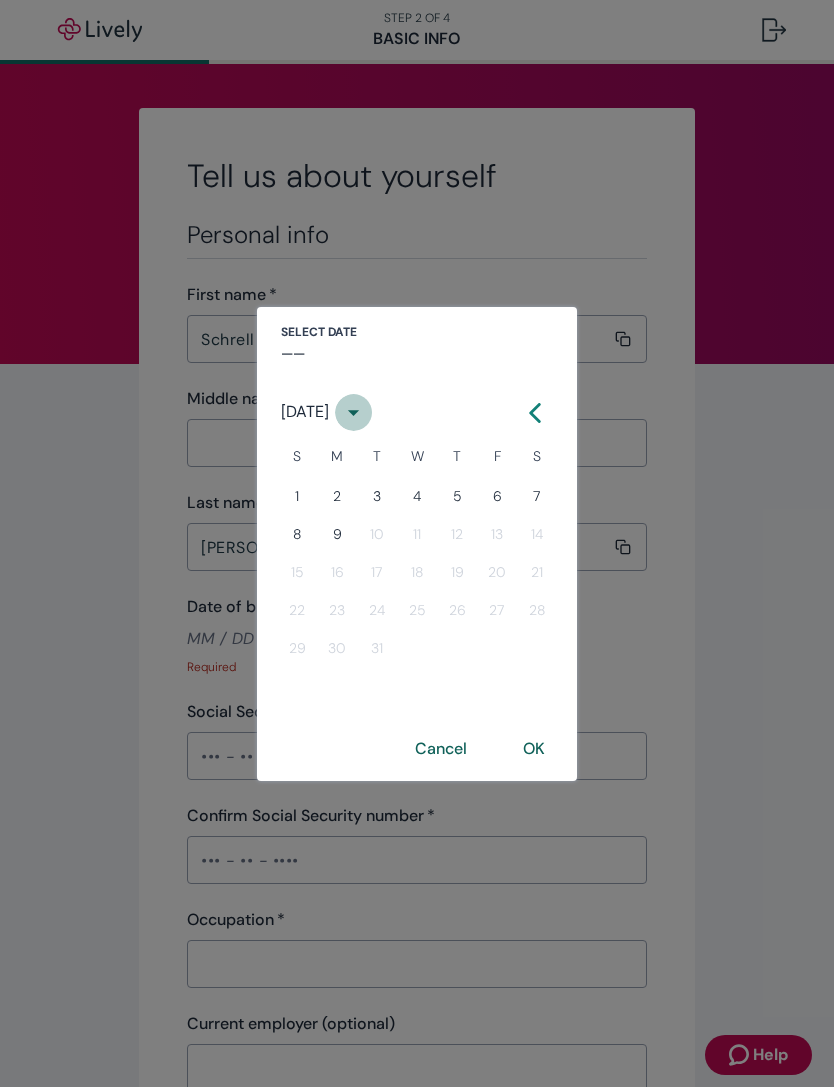 click 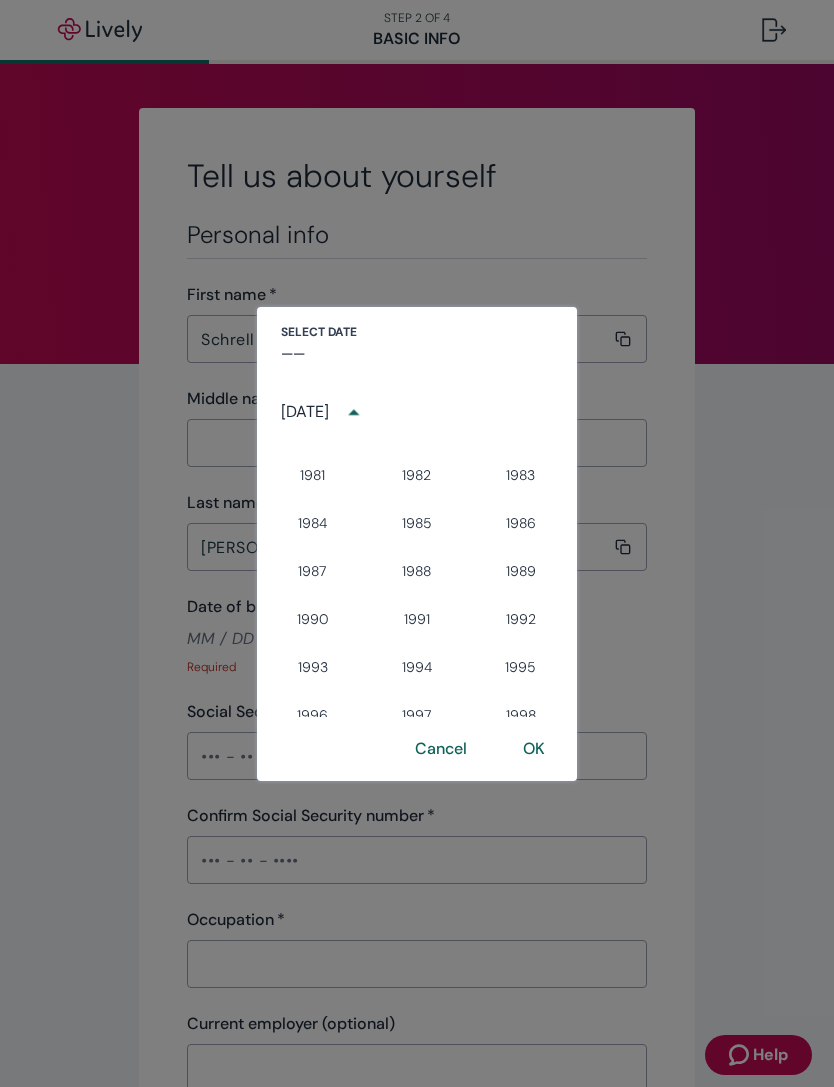 scroll, scrollTop: 1220, scrollLeft: 0, axis: vertical 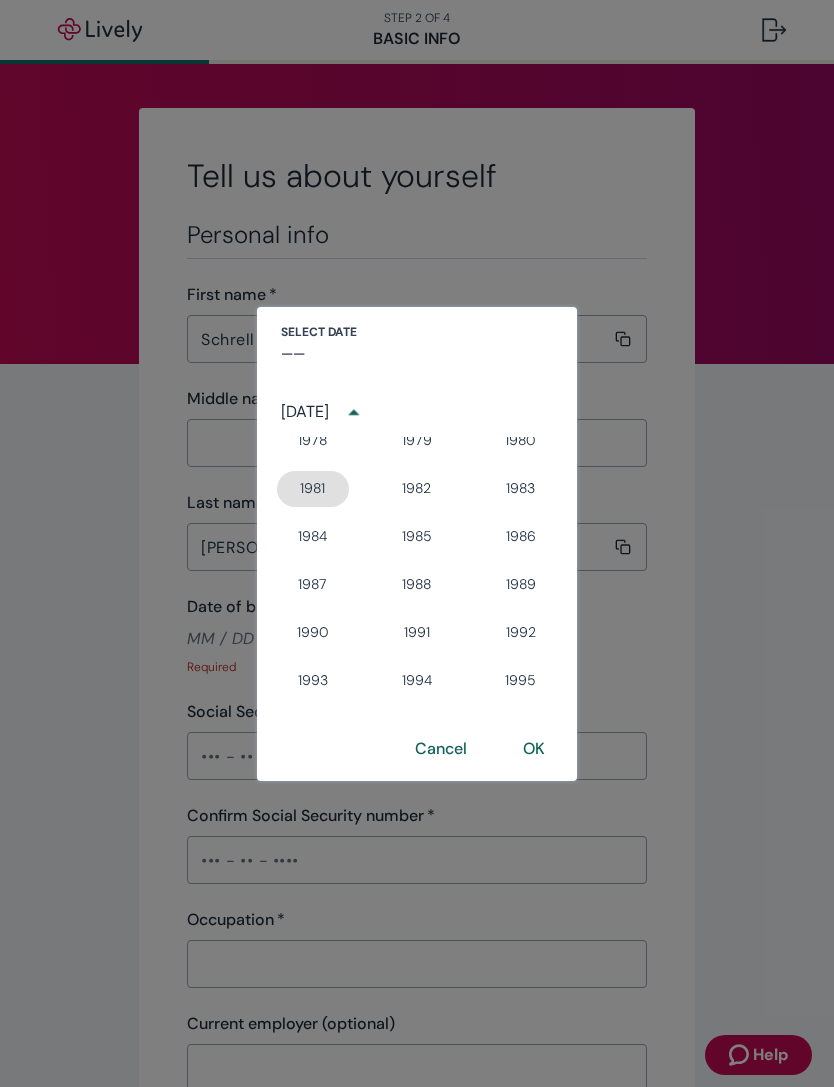 click on "1981" at bounding box center (313, 489) 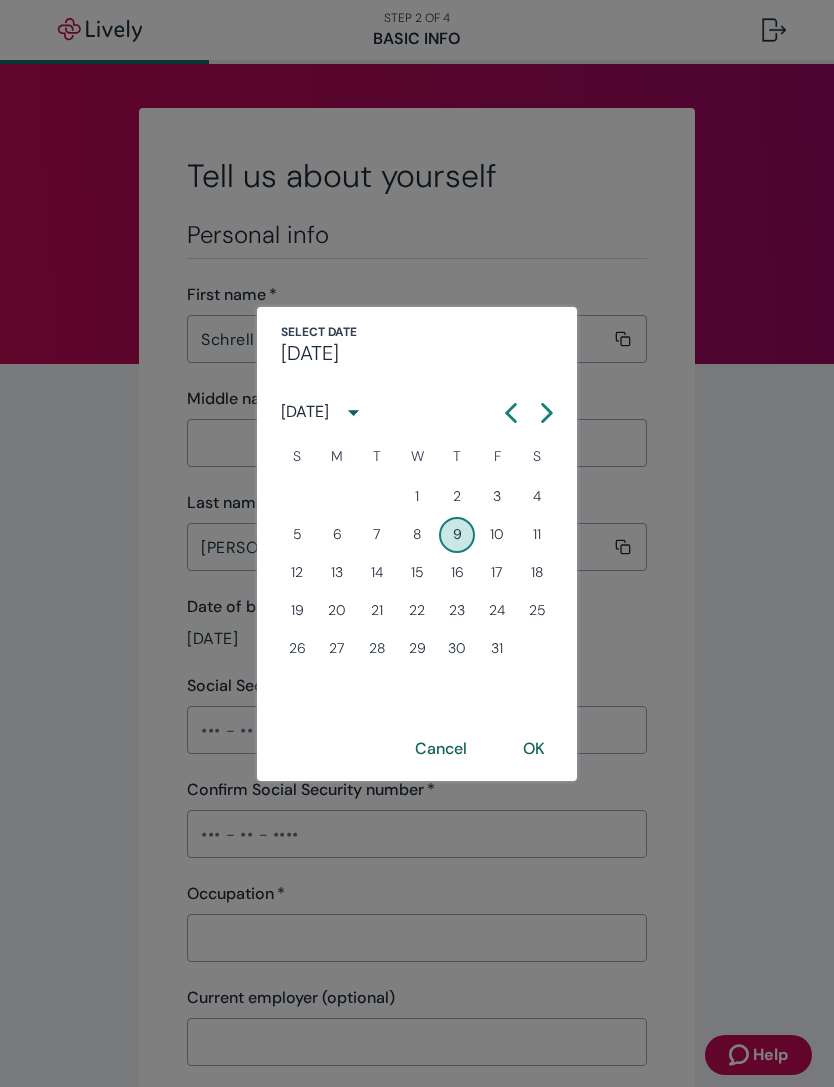 click on "31" at bounding box center [497, 649] 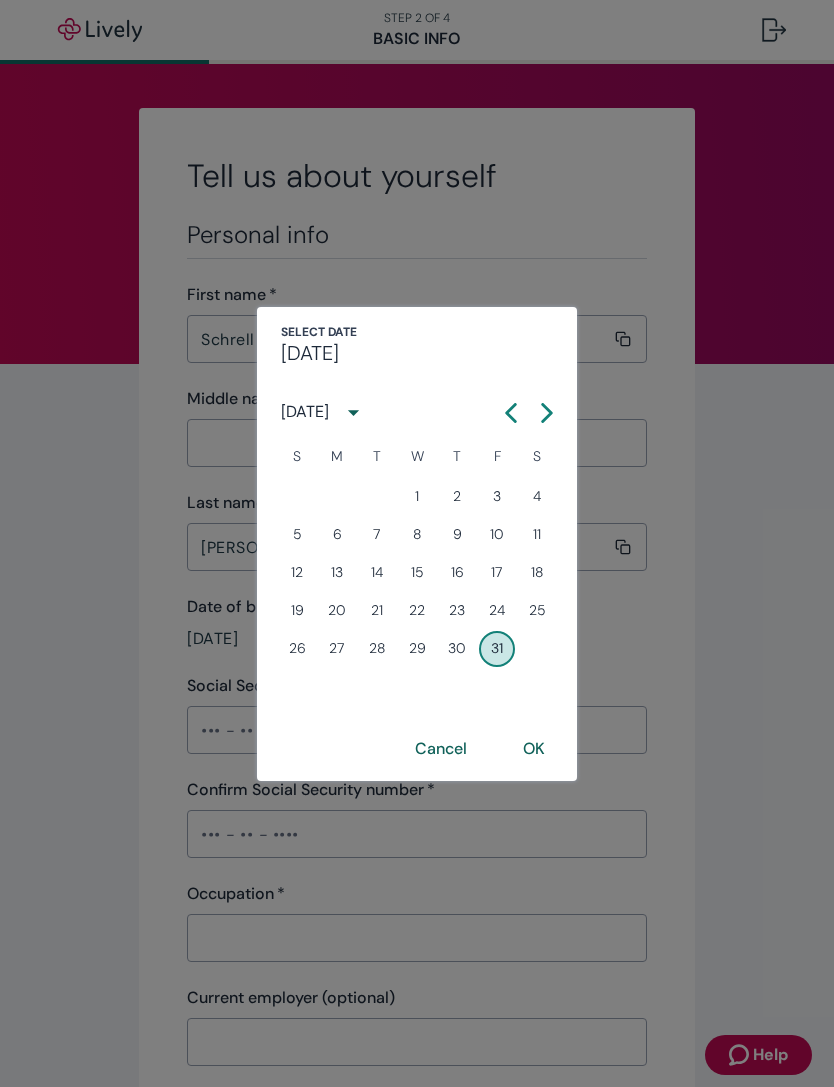 type on "[DATE]" 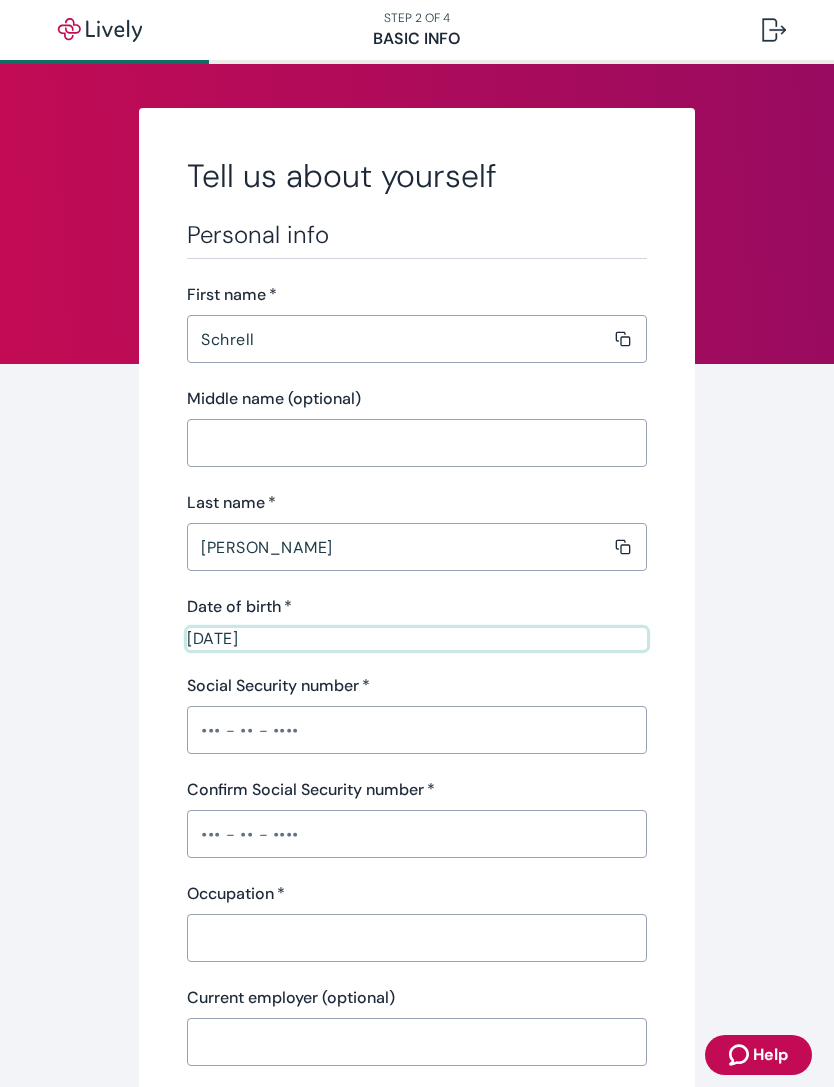 click on "Social Security number   *" at bounding box center (417, 730) 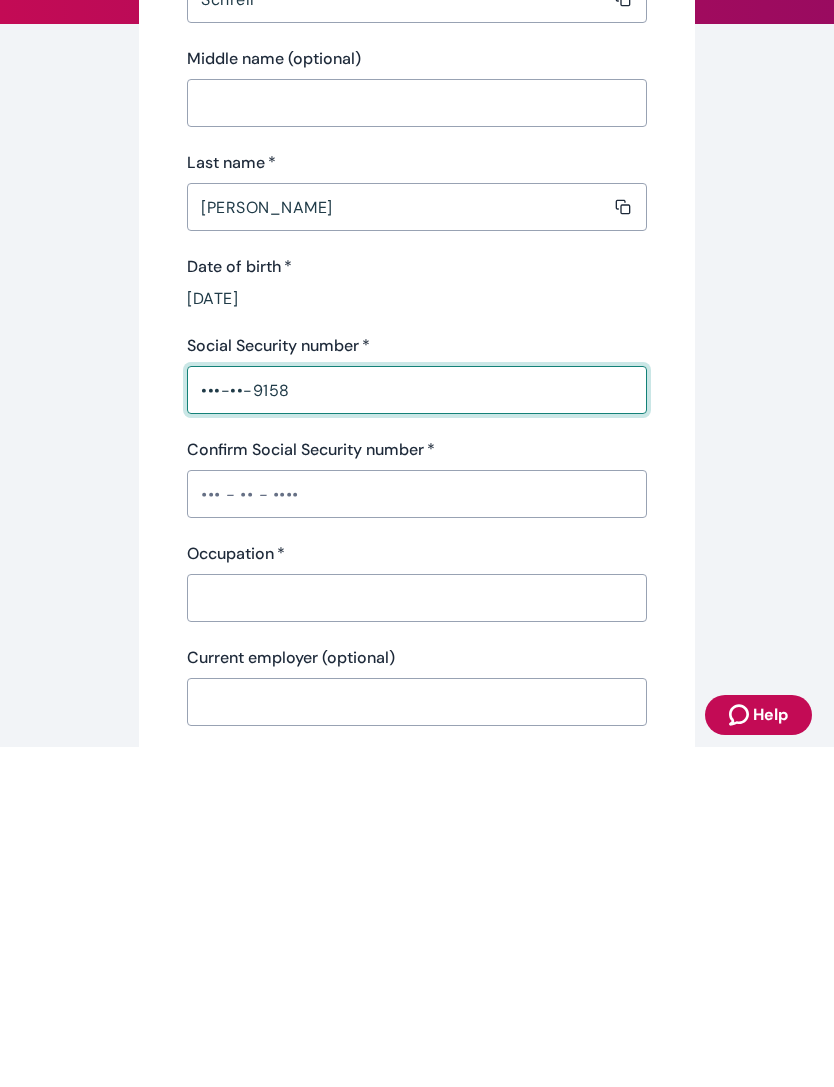 type on "•••-••-9158" 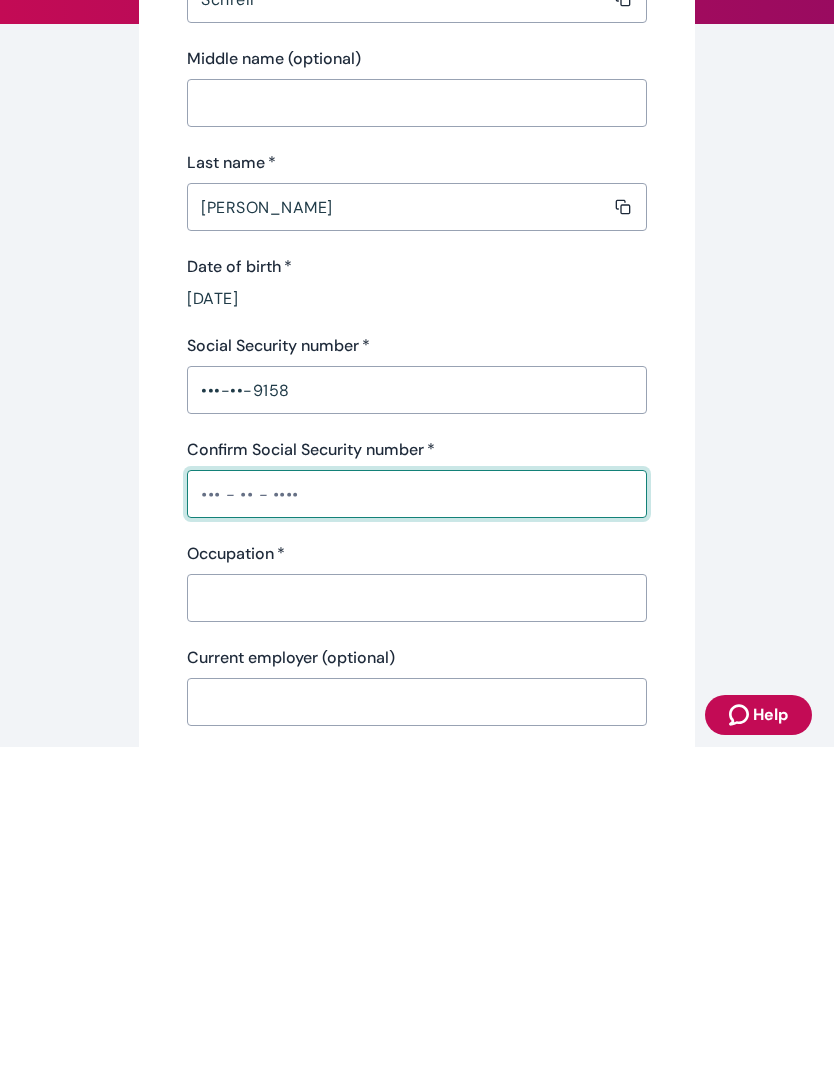 type 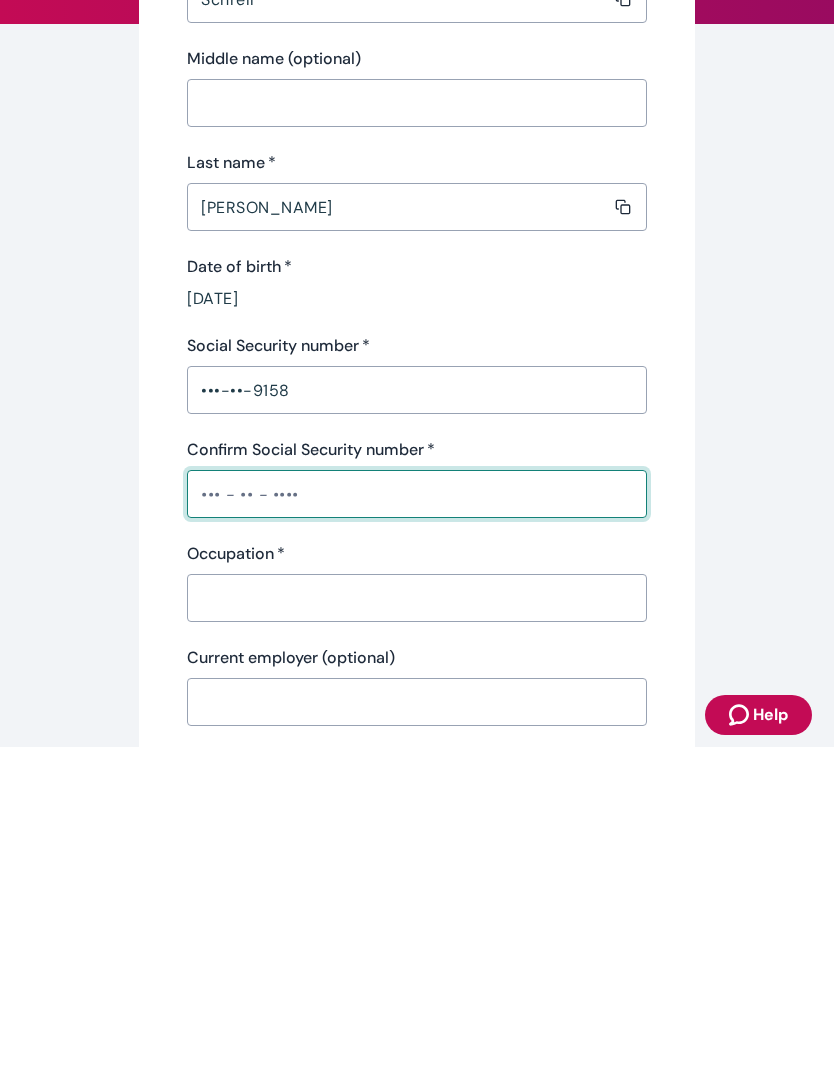 click on "•••-••-9158" at bounding box center [417, 730] 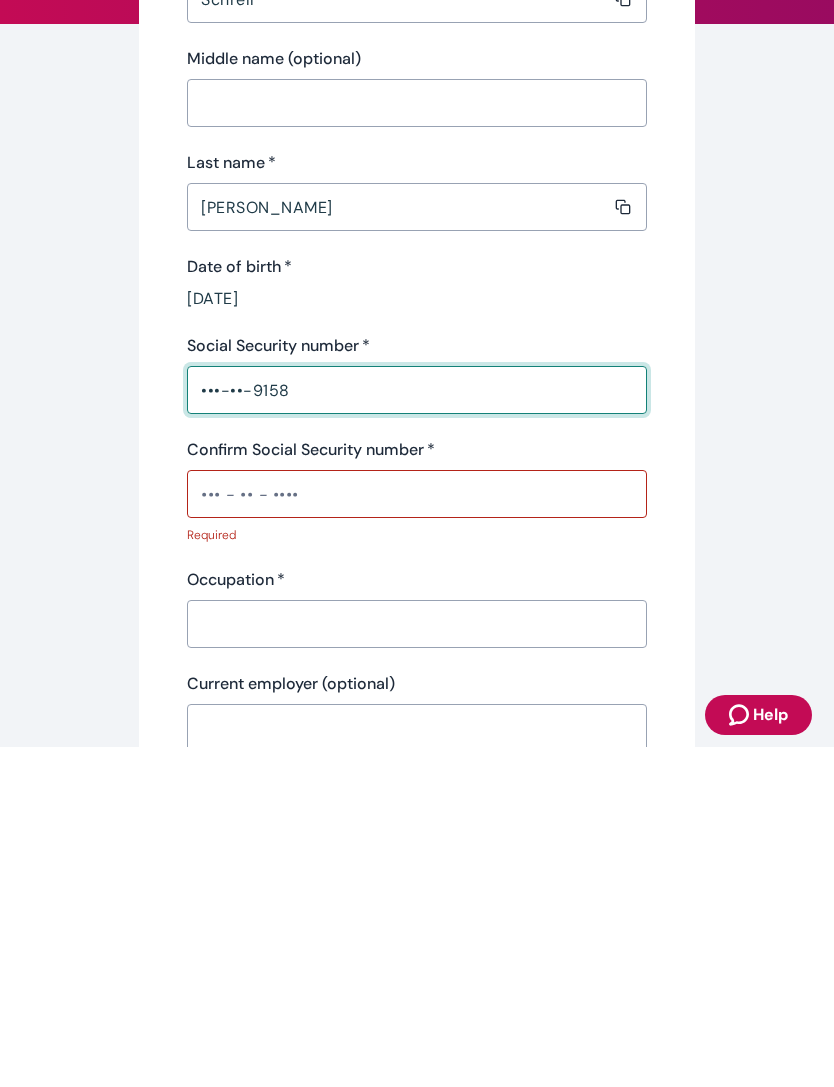 click on "•••-••-9158" at bounding box center (417, 730) 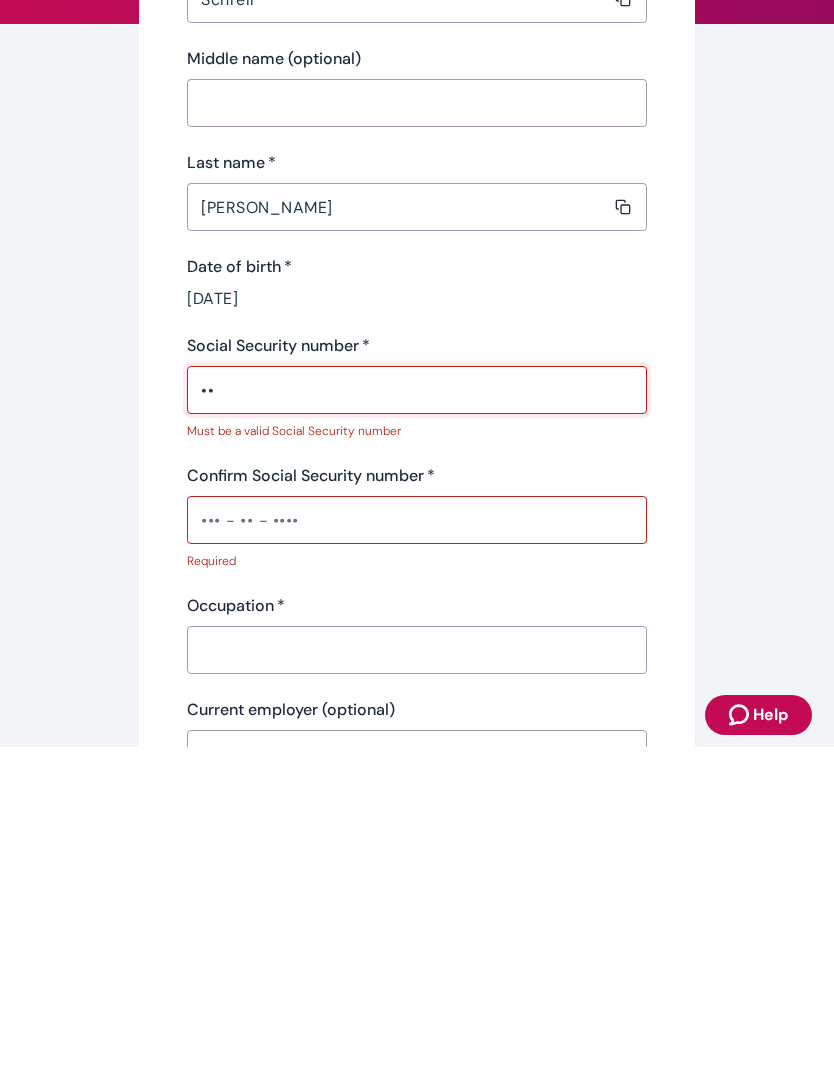 type on "•" 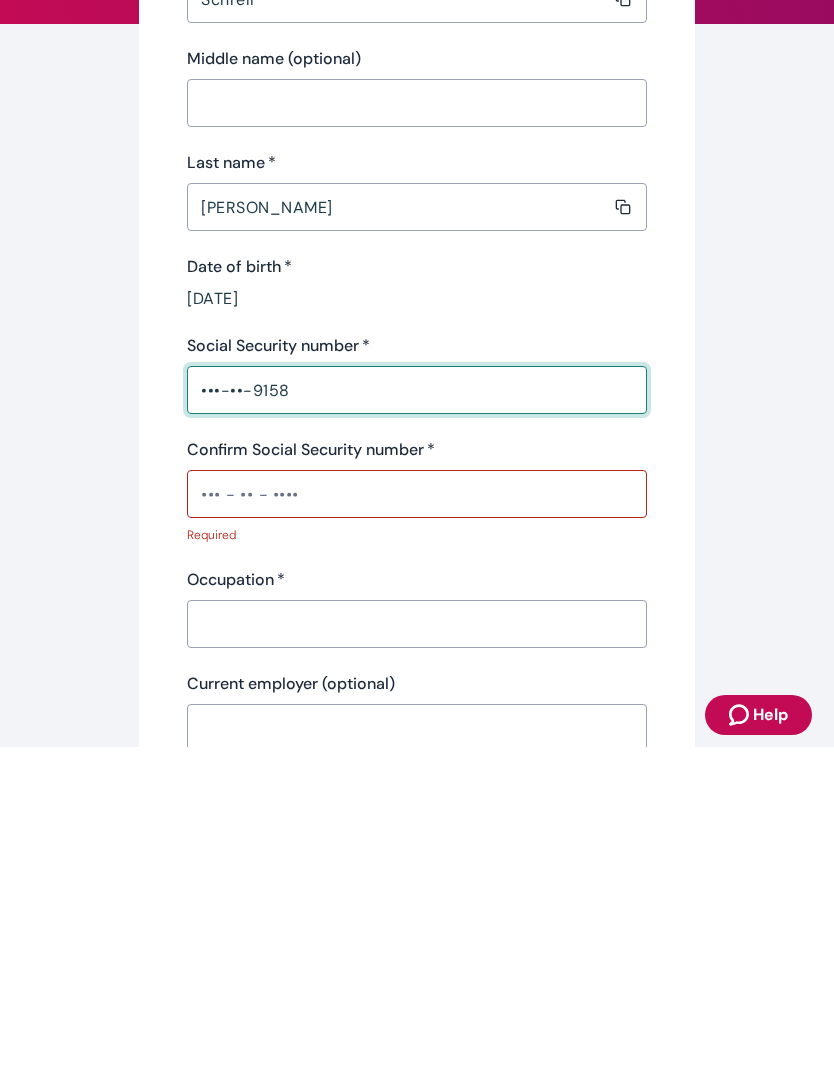 type on "•••-••-9158" 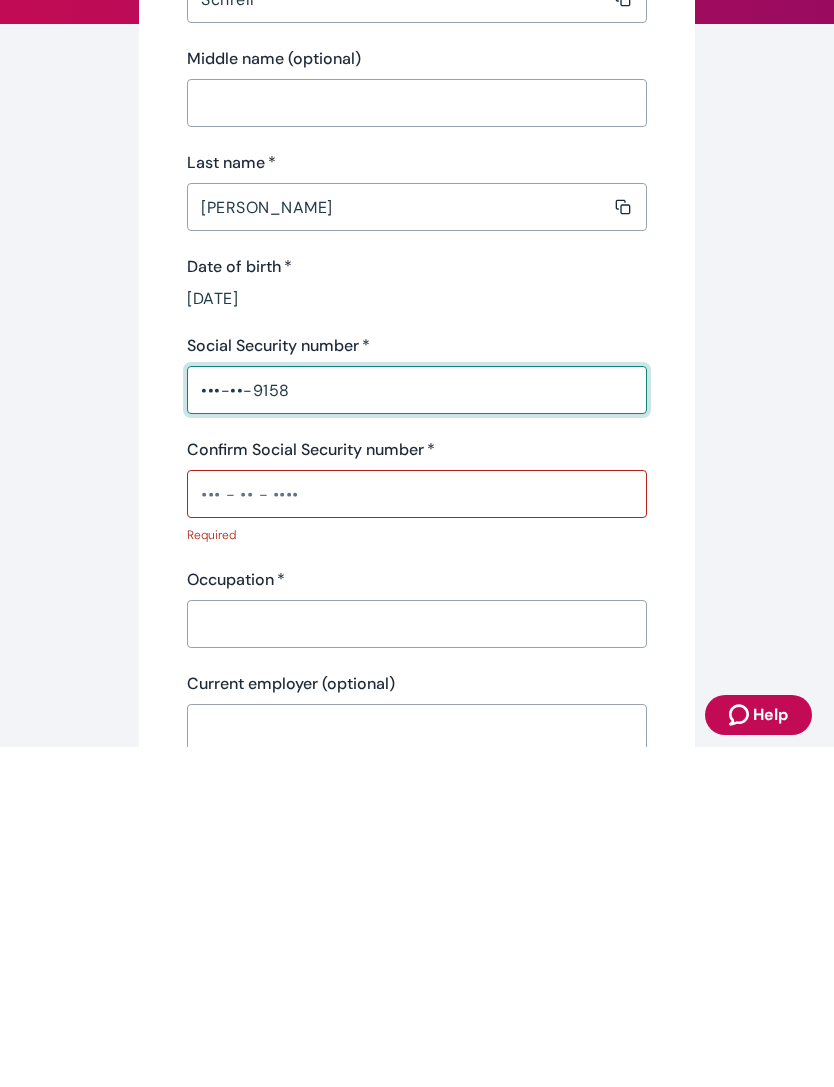 click on "Confirm Social Security number   *" at bounding box center [417, 834] 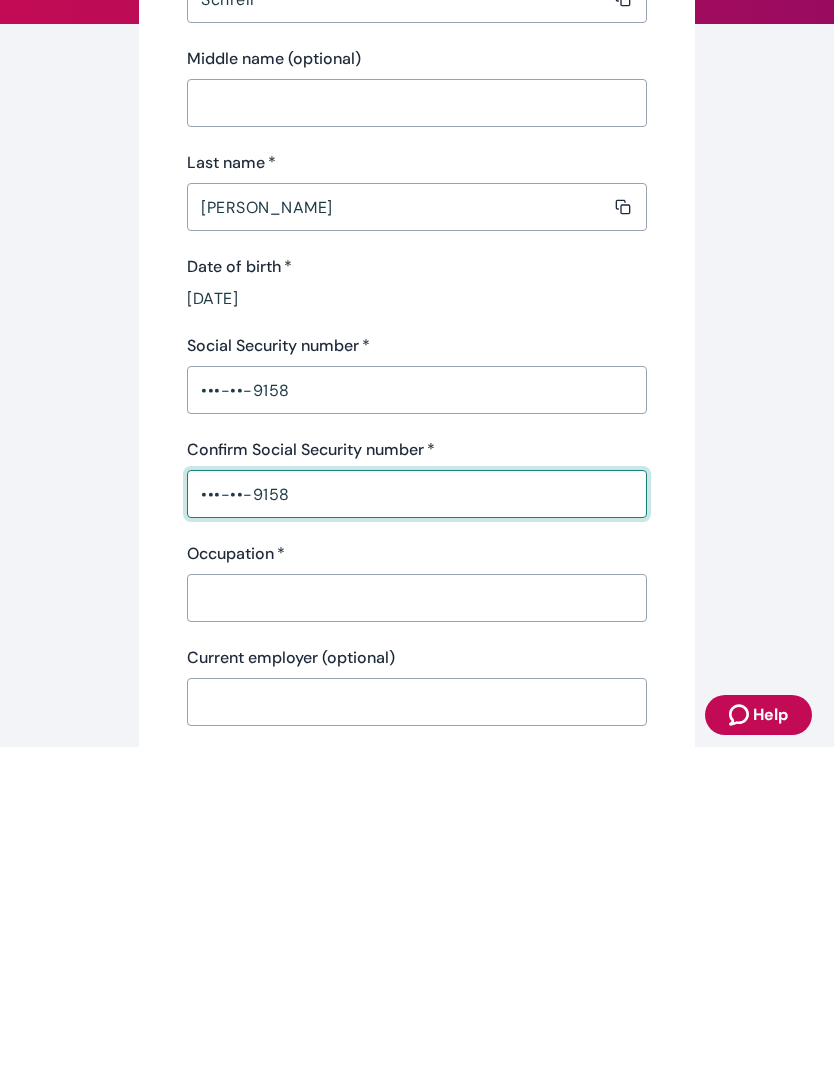 type on "•••-••-9158" 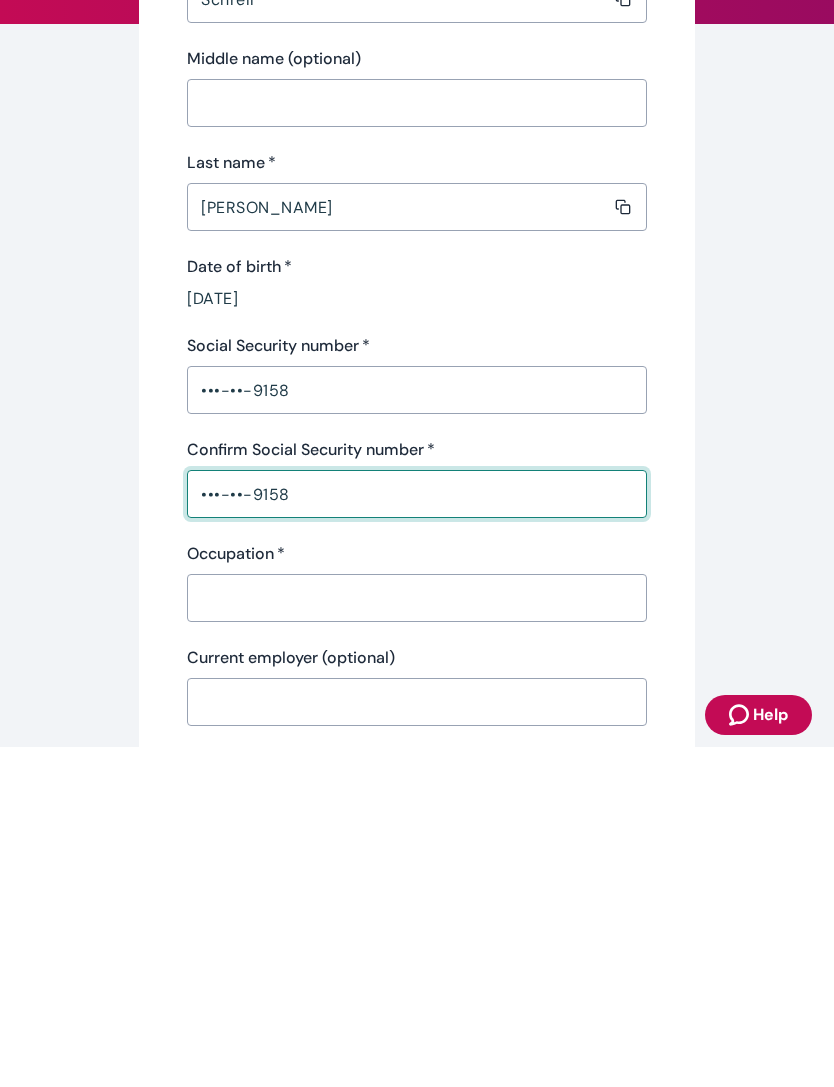 click on "Occupation   *" at bounding box center [410, 938] 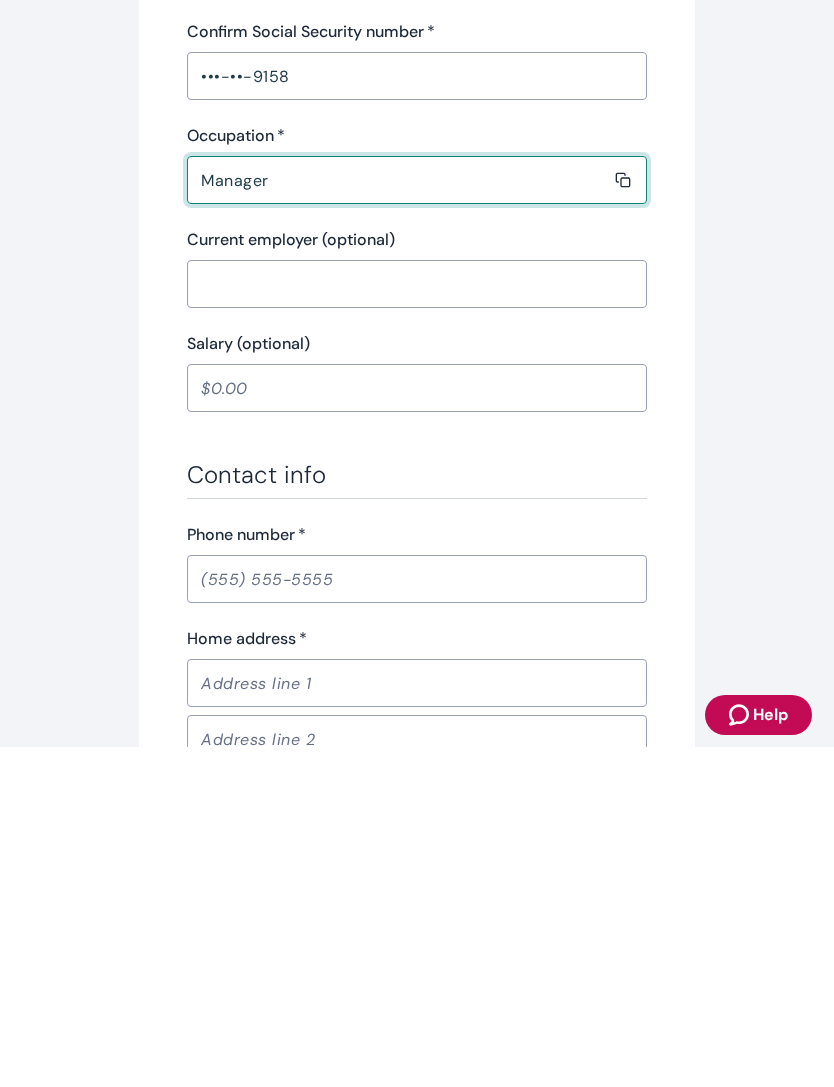 scroll, scrollTop: 449, scrollLeft: 0, axis: vertical 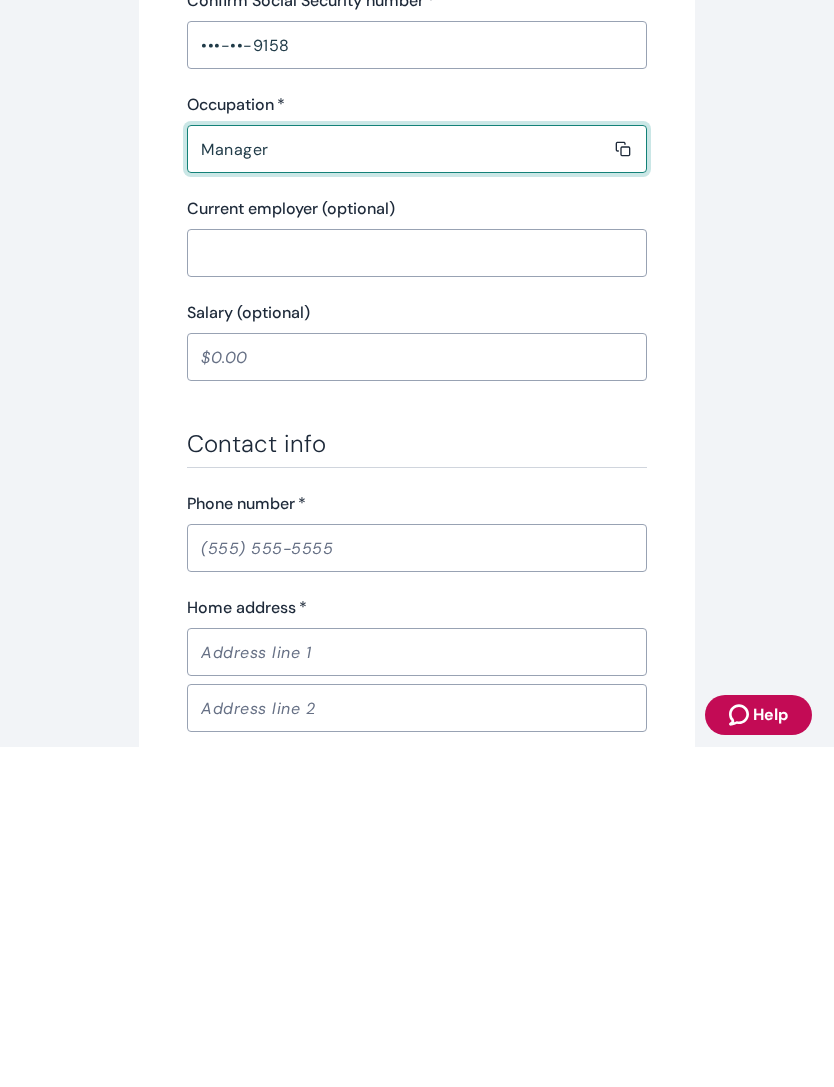 type on "Manager" 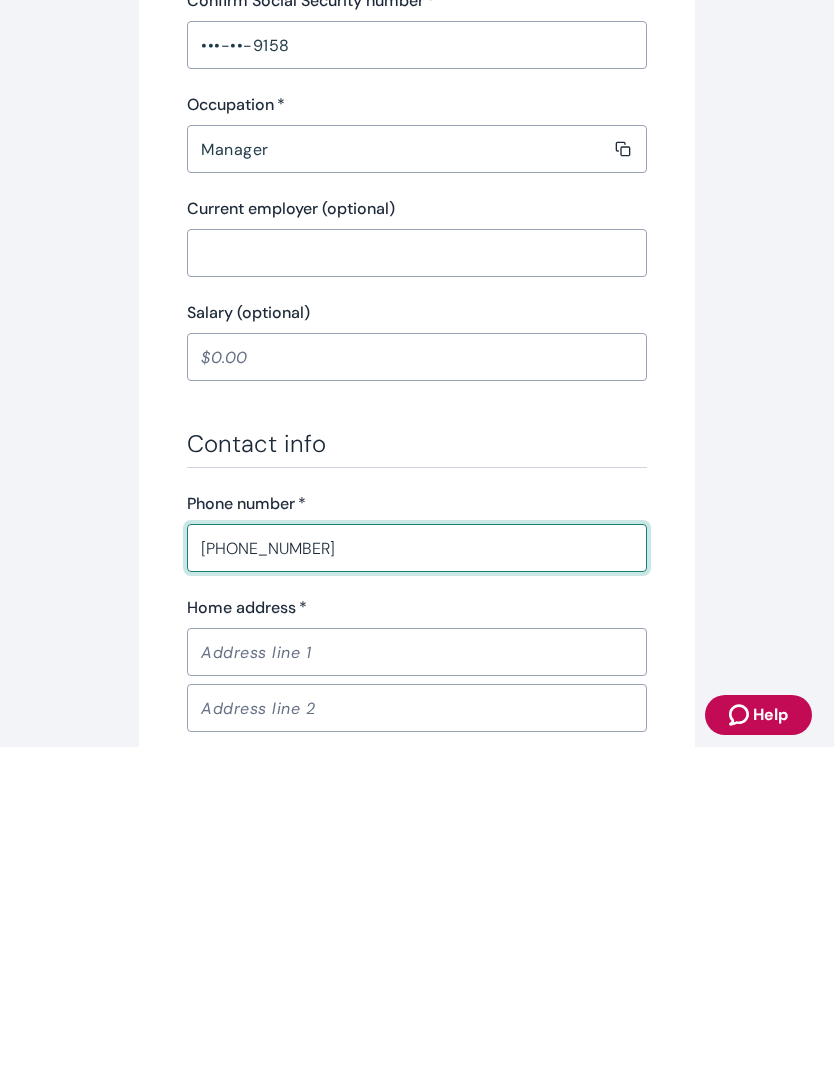 type on "[PHONE_NUMBER]" 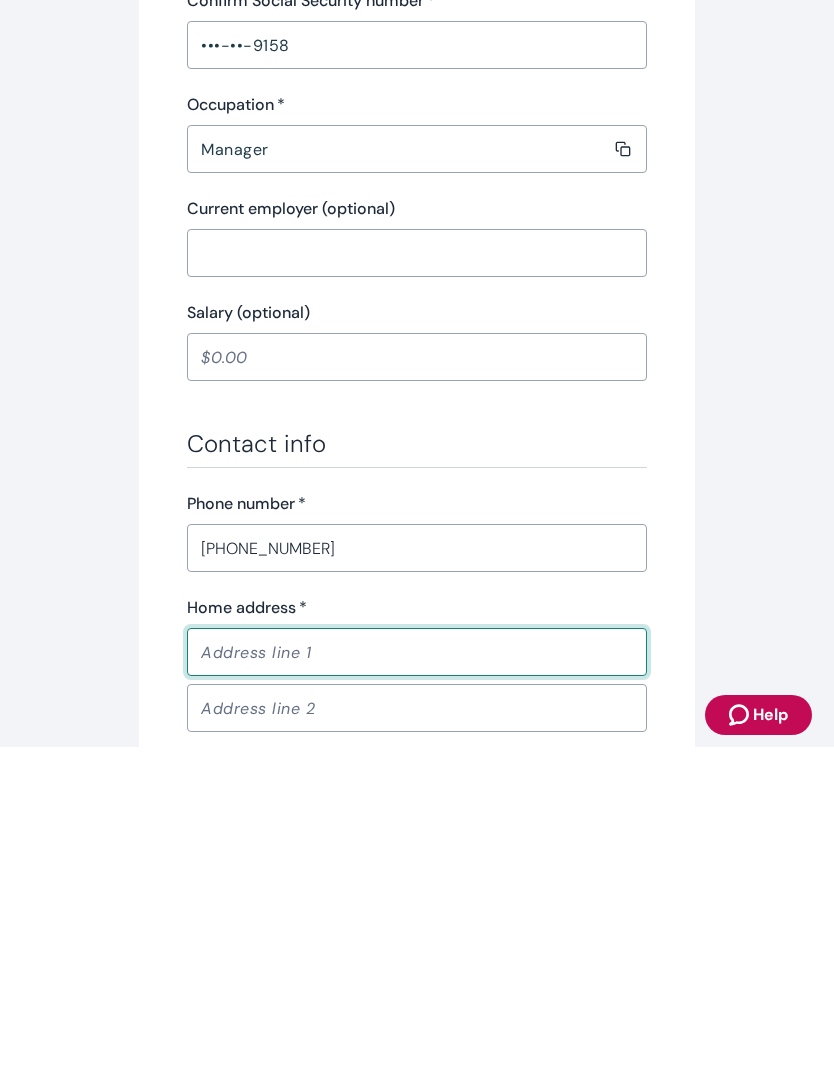 type on "[STREET_ADDRESS]" 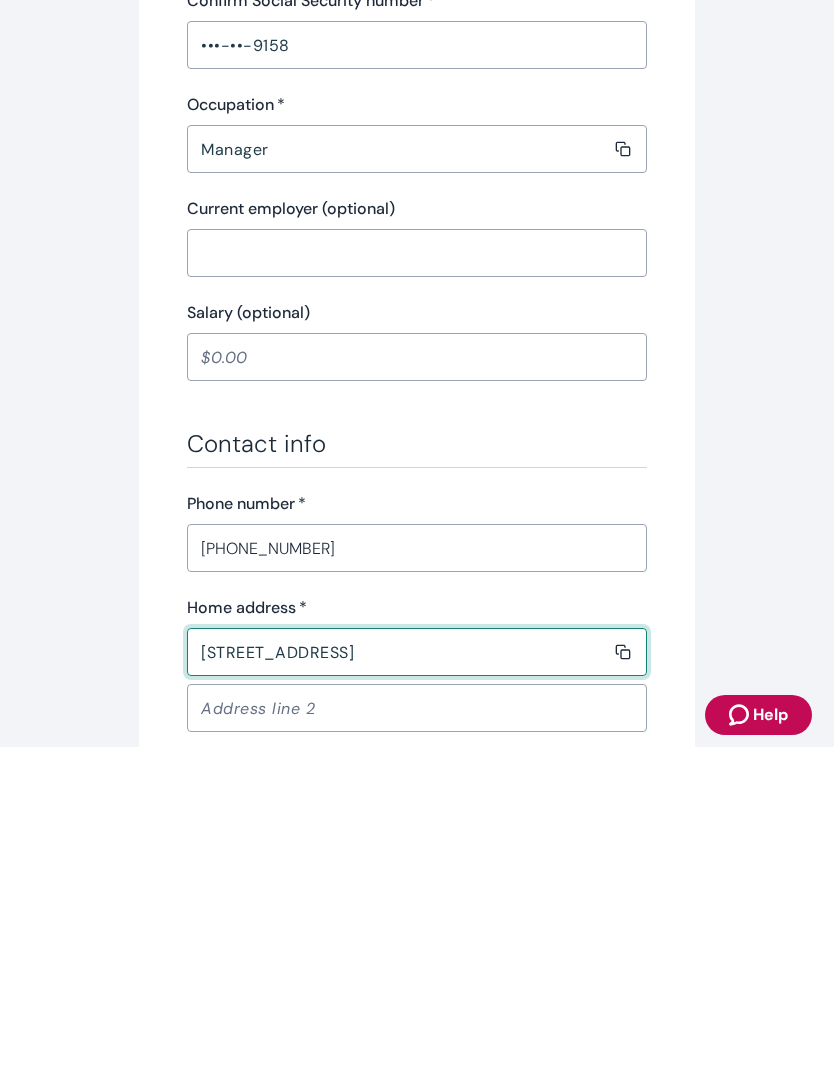 type on "Wauwatosa" 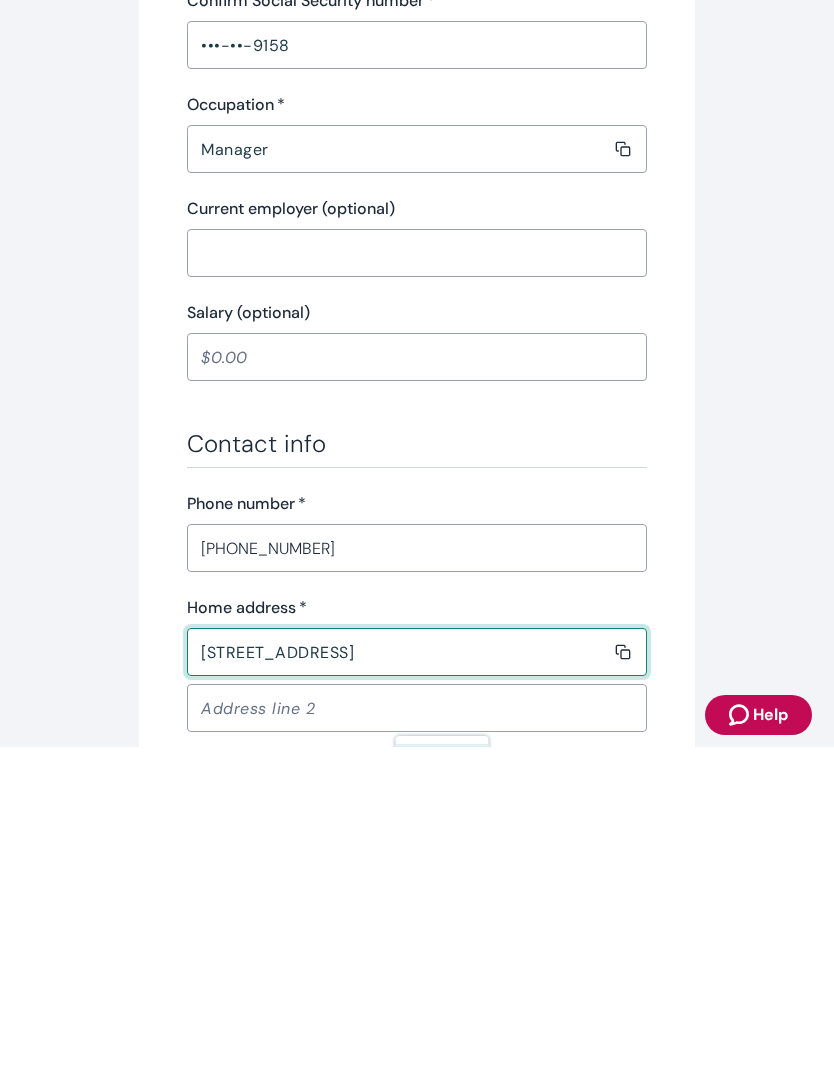 type on "WI" 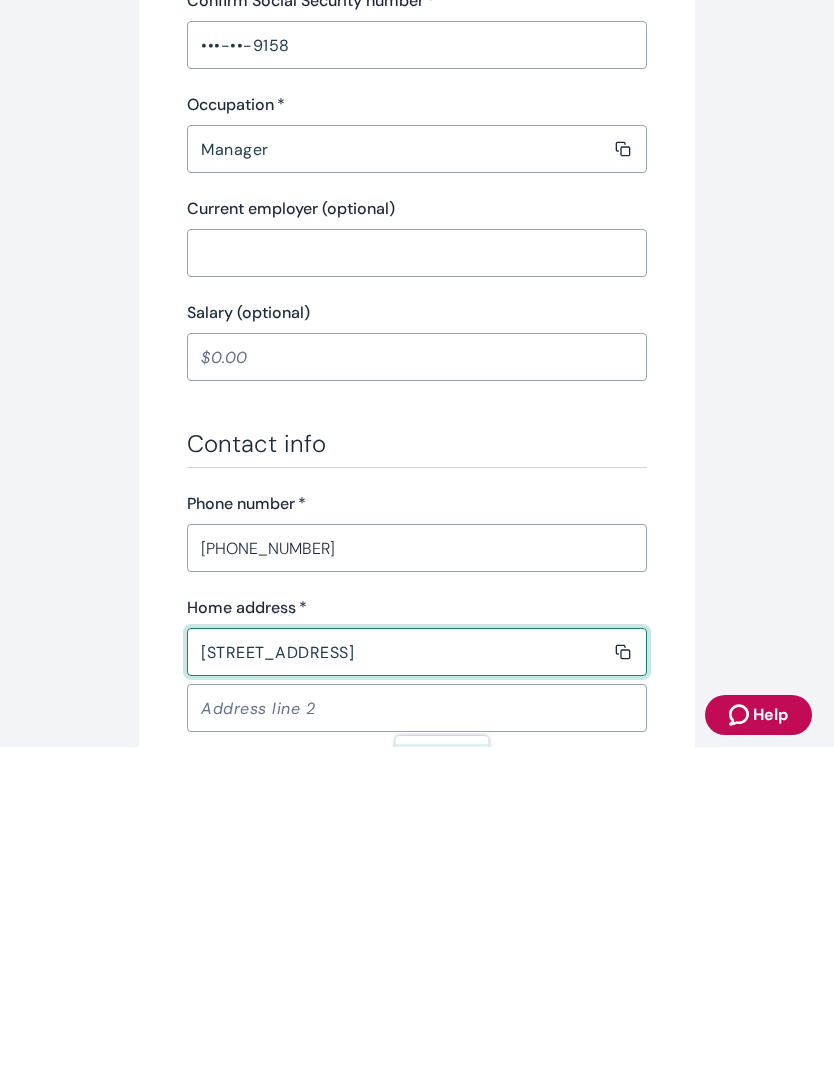 type 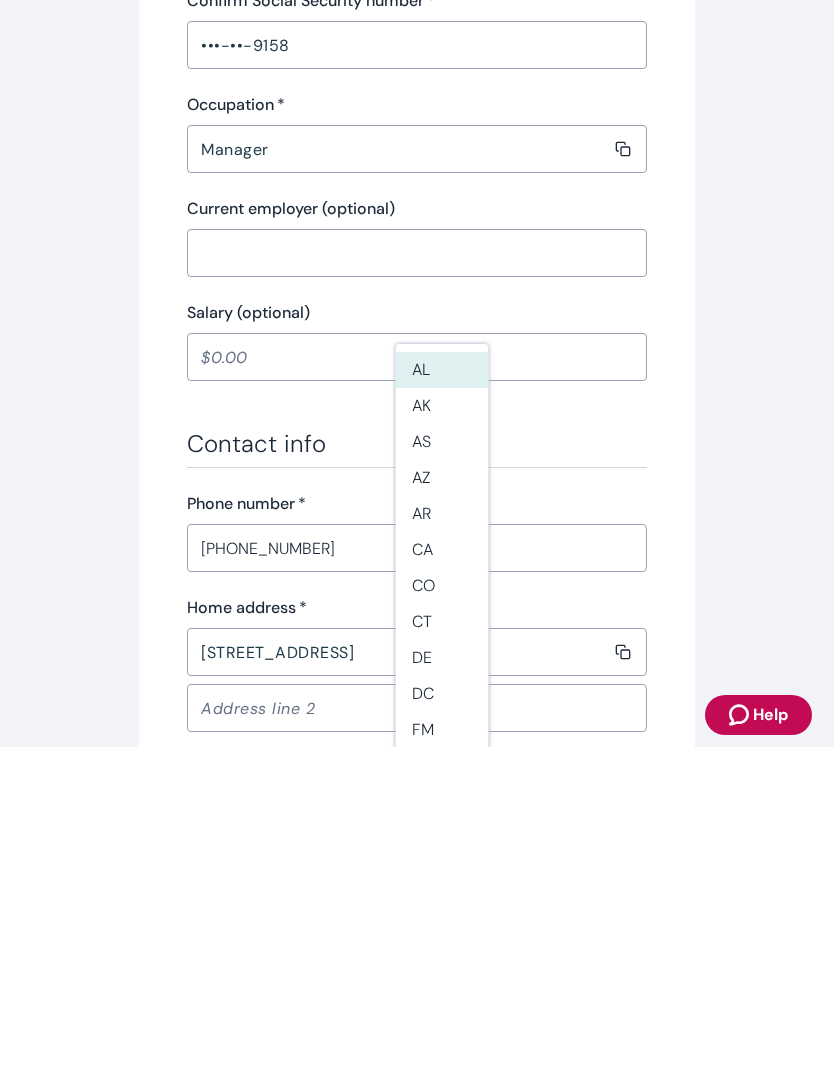 scroll, scrollTop: 32, scrollLeft: 0, axis: vertical 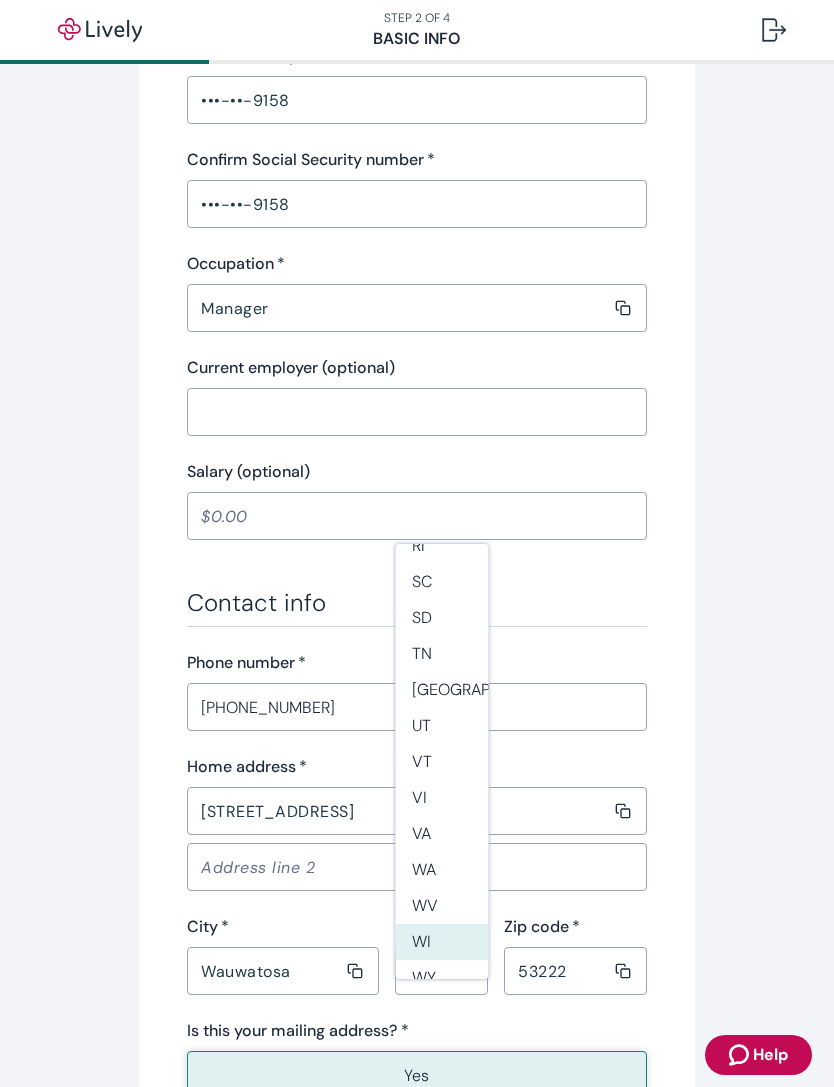 click on "WI" at bounding box center (442, 942) 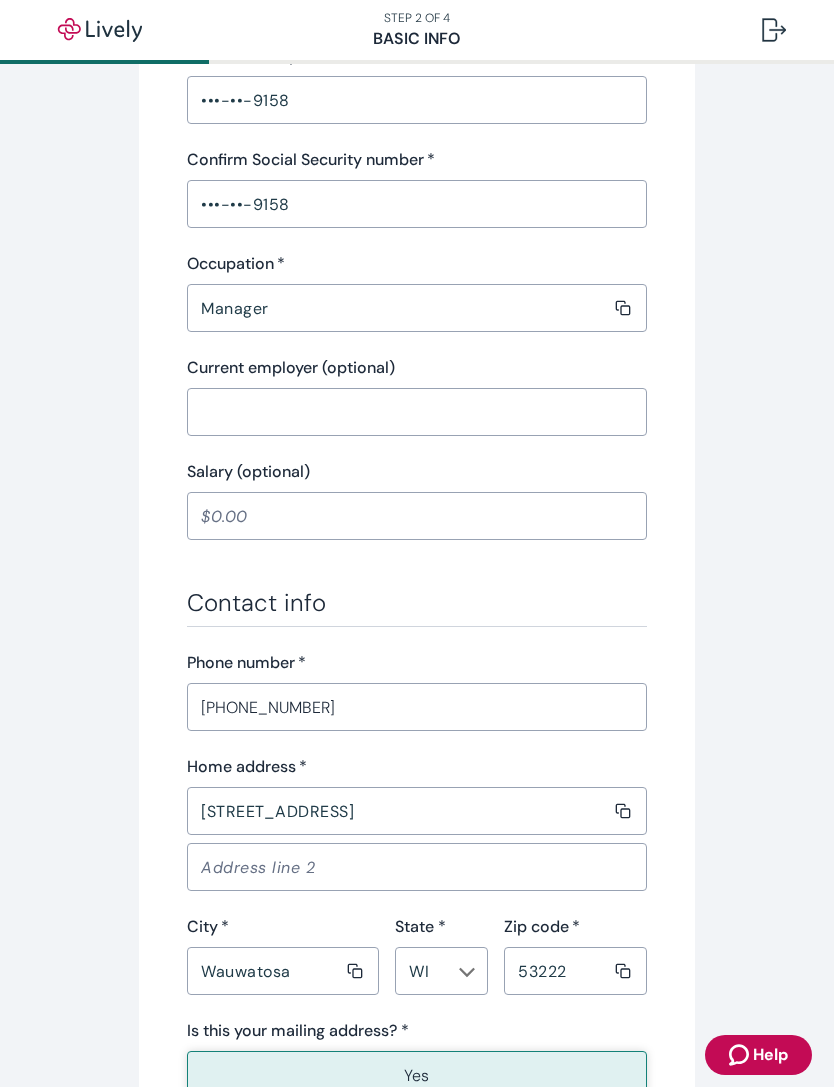 scroll, scrollTop: 0, scrollLeft: 0, axis: both 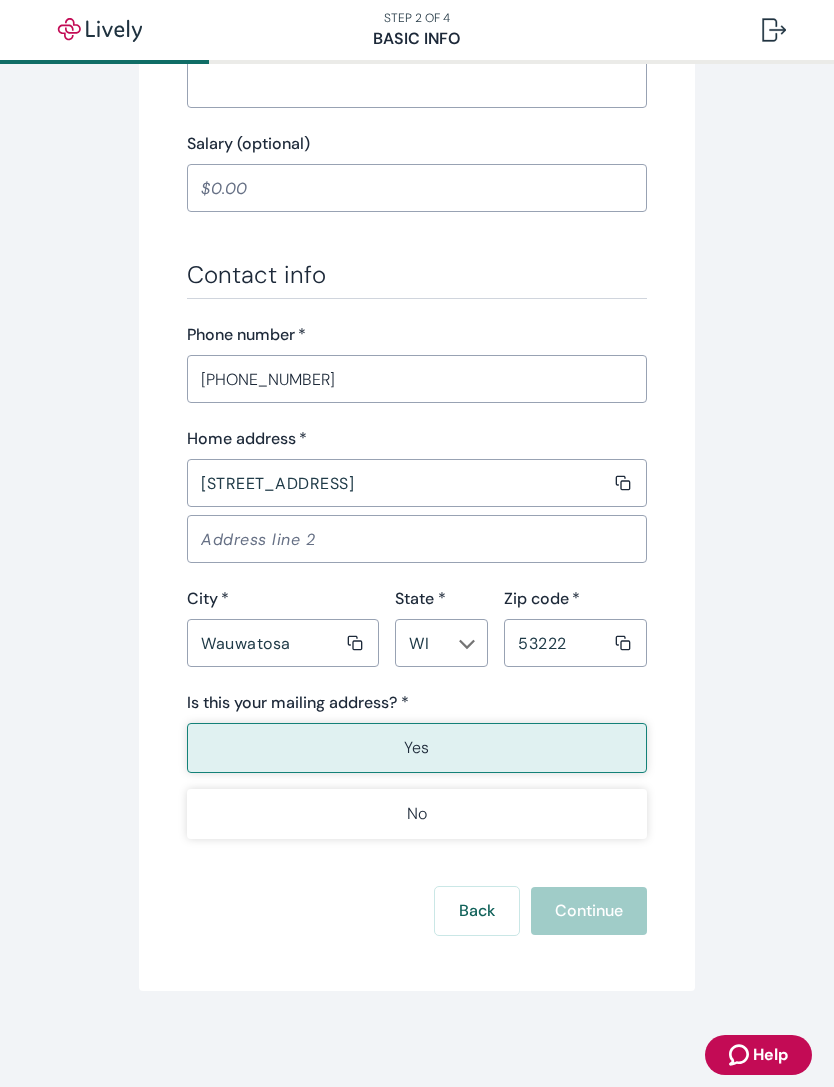 click on "Yes" at bounding box center (417, 748) 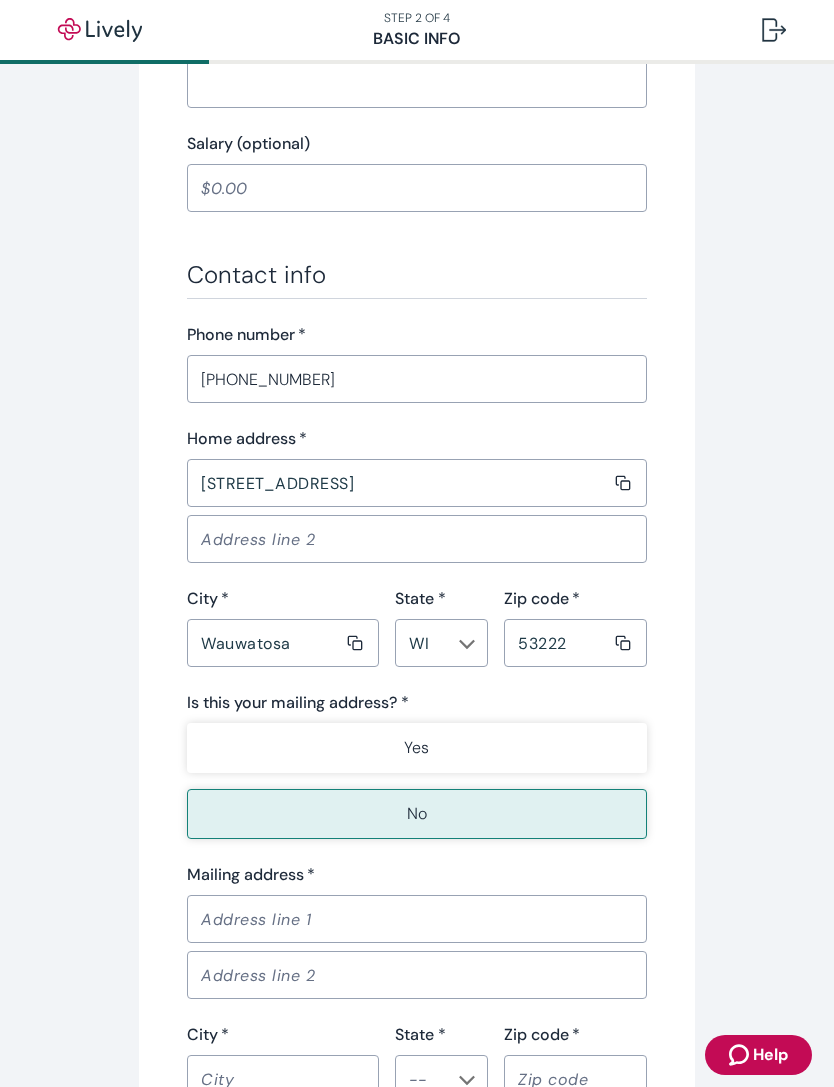 click on "Yes" at bounding box center [417, 748] 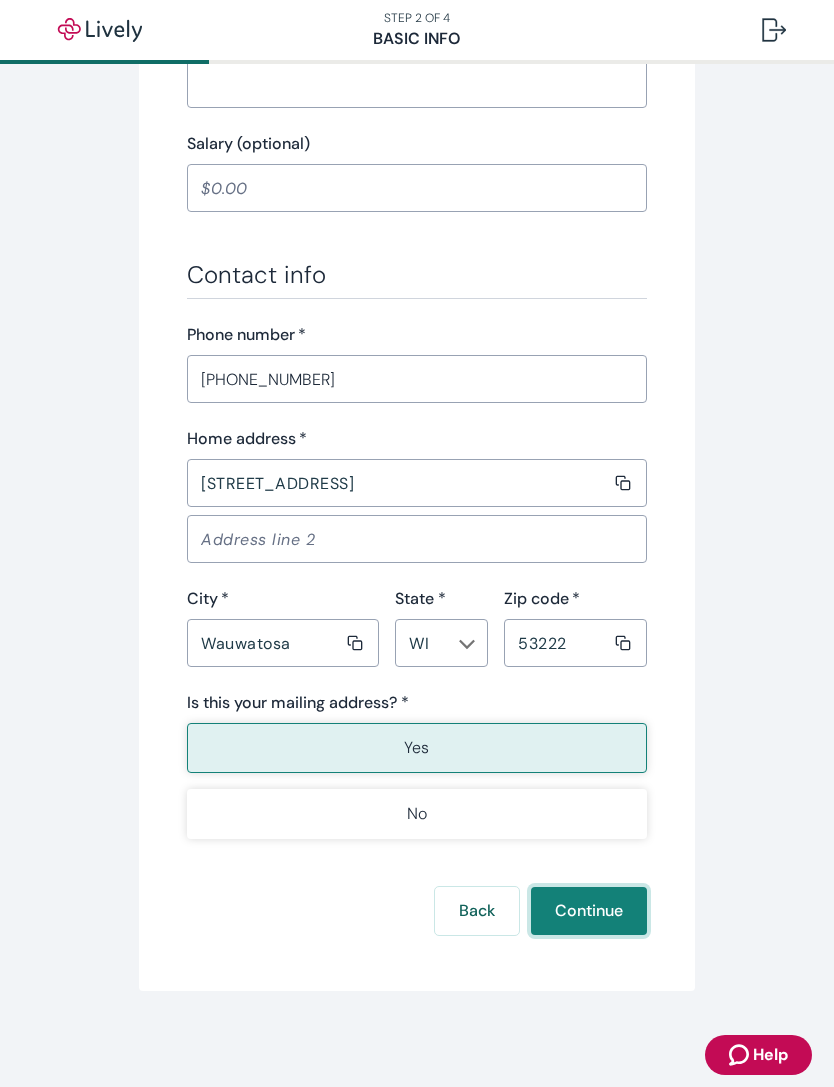 click on "Continue" at bounding box center [589, 911] 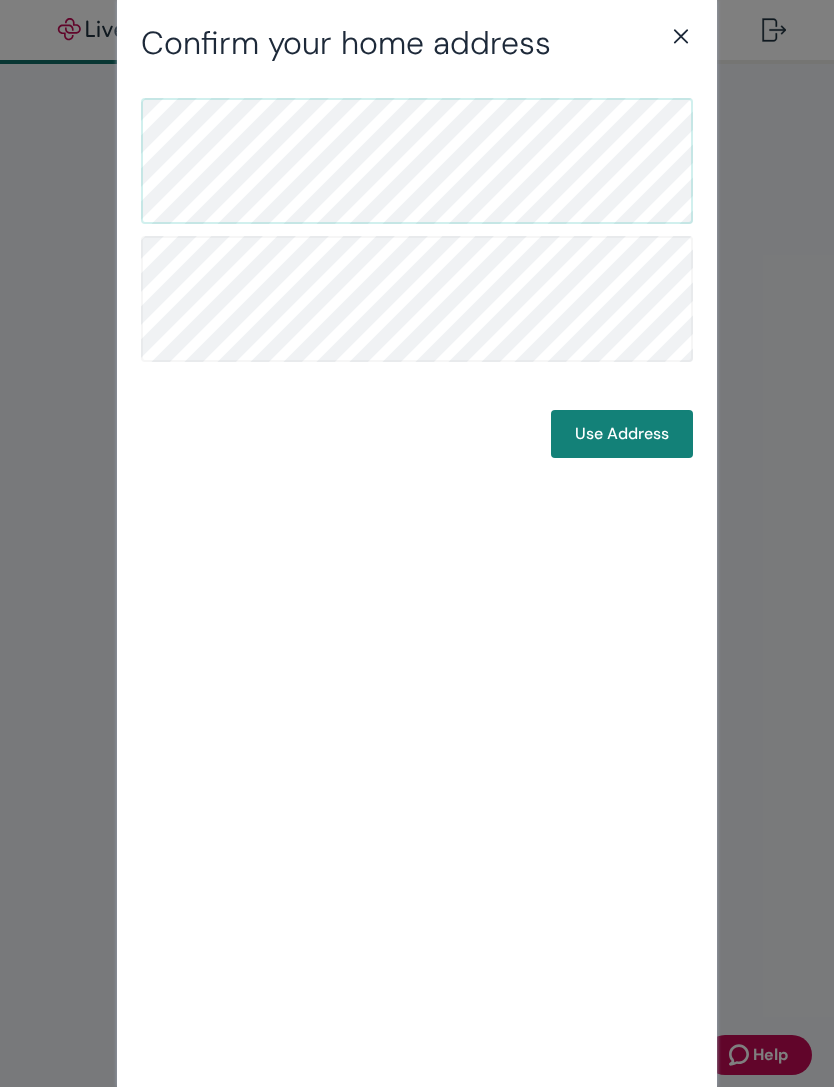 click on "Use Address" at bounding box center (622, 434) 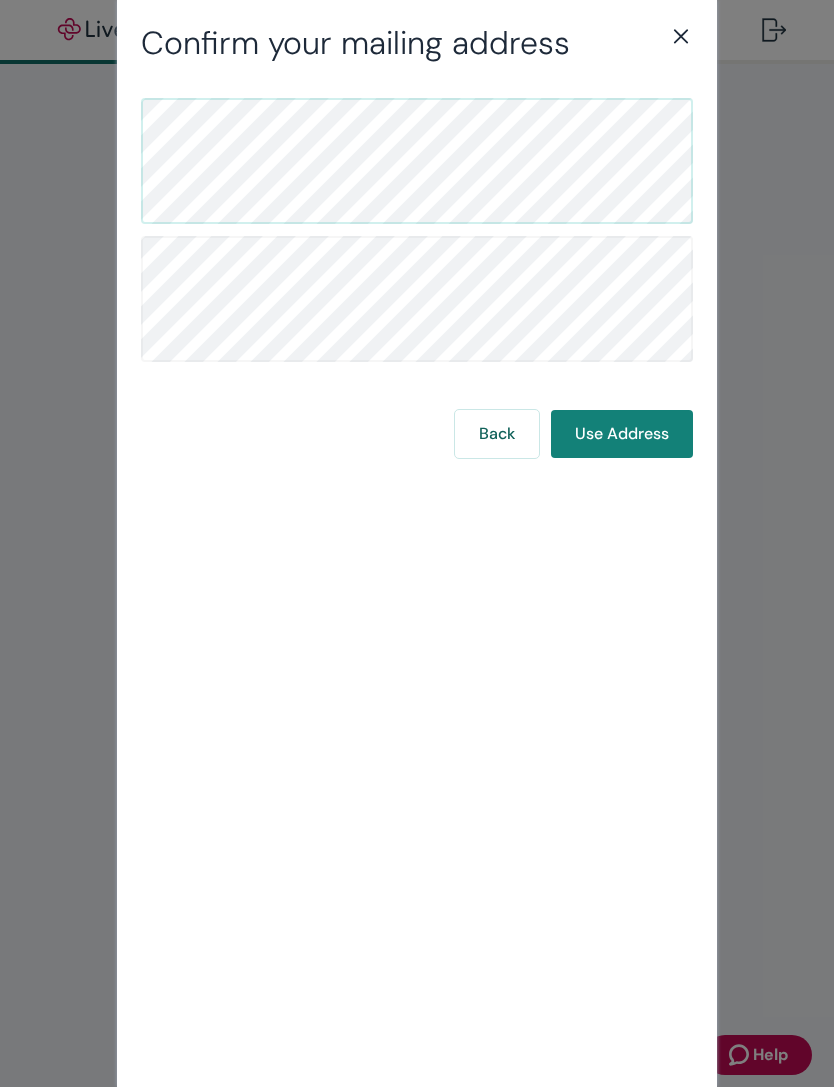 click on "Use Address" at bounding box center [622, 434] 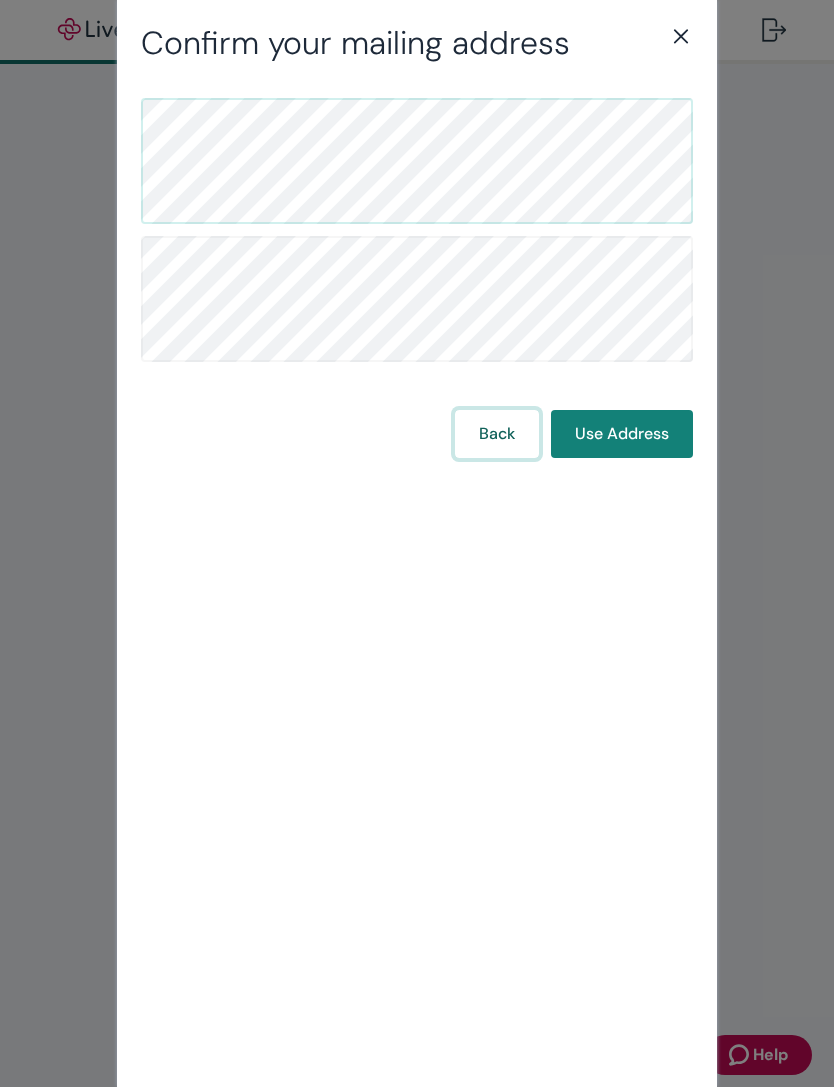 click on "Back" at bounding box center [497, 434] 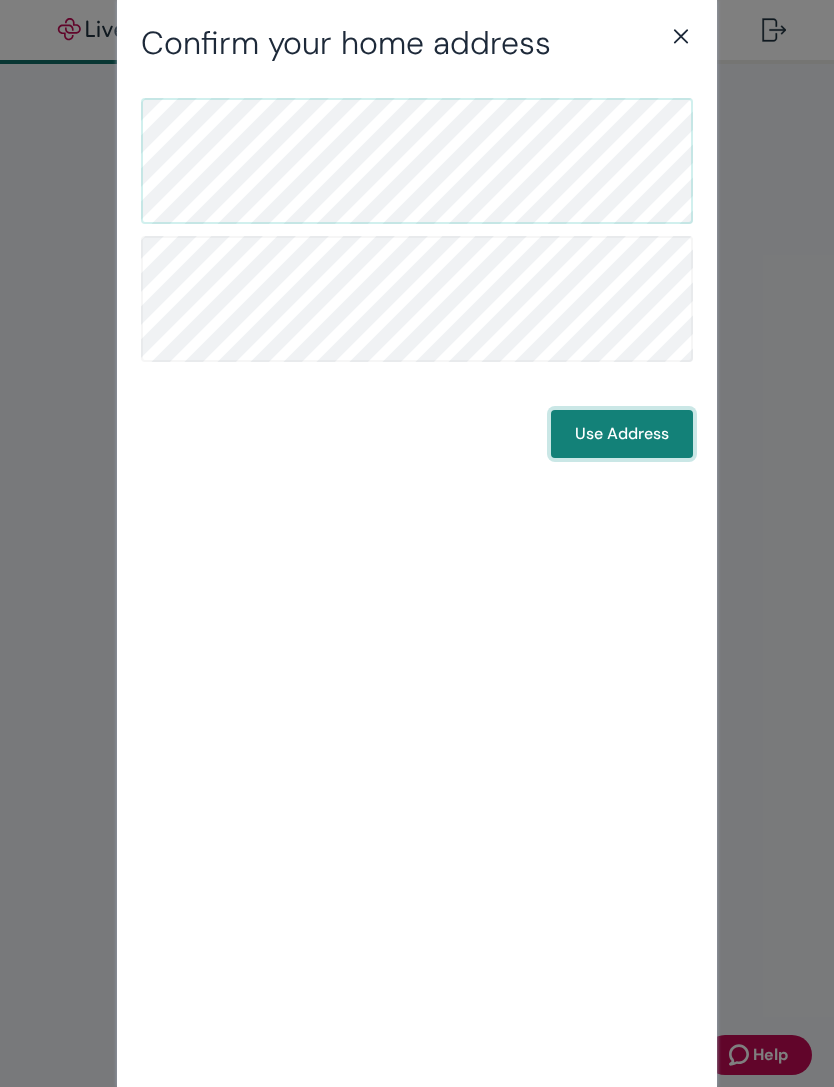 click on "Use Address" at bounding box center [622, 434] 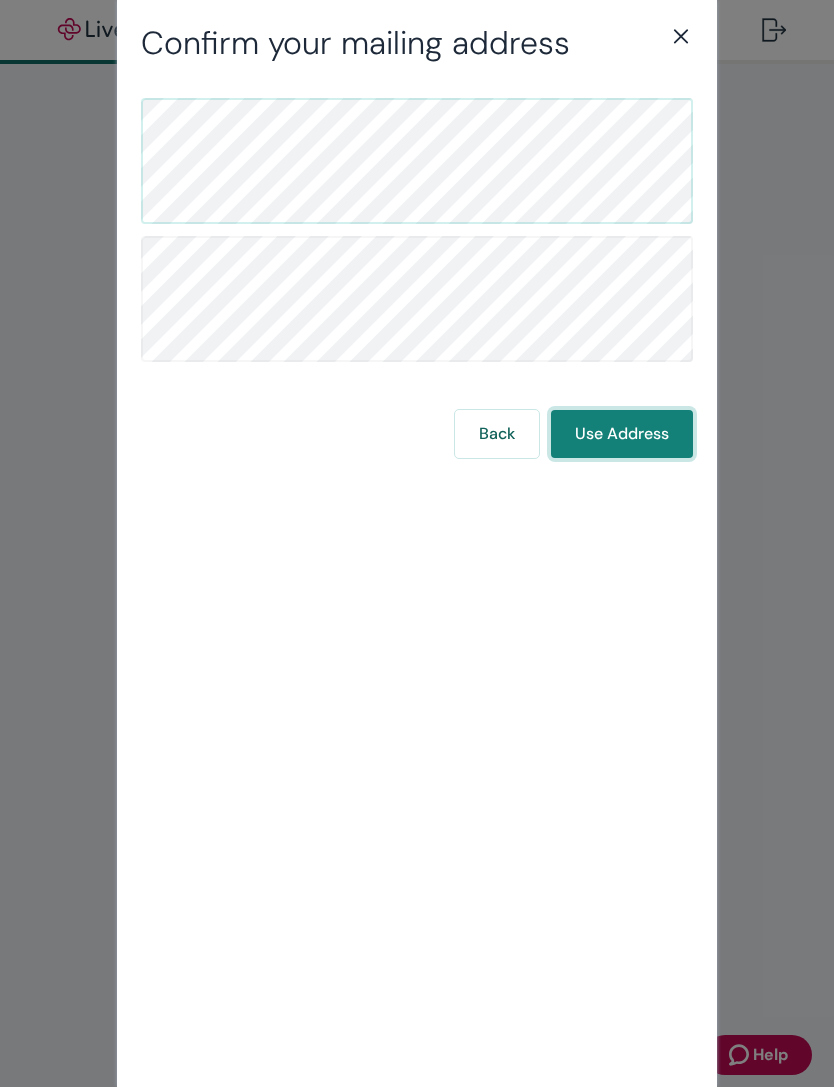 click on "Use Address" at bounding box center [622, 434] 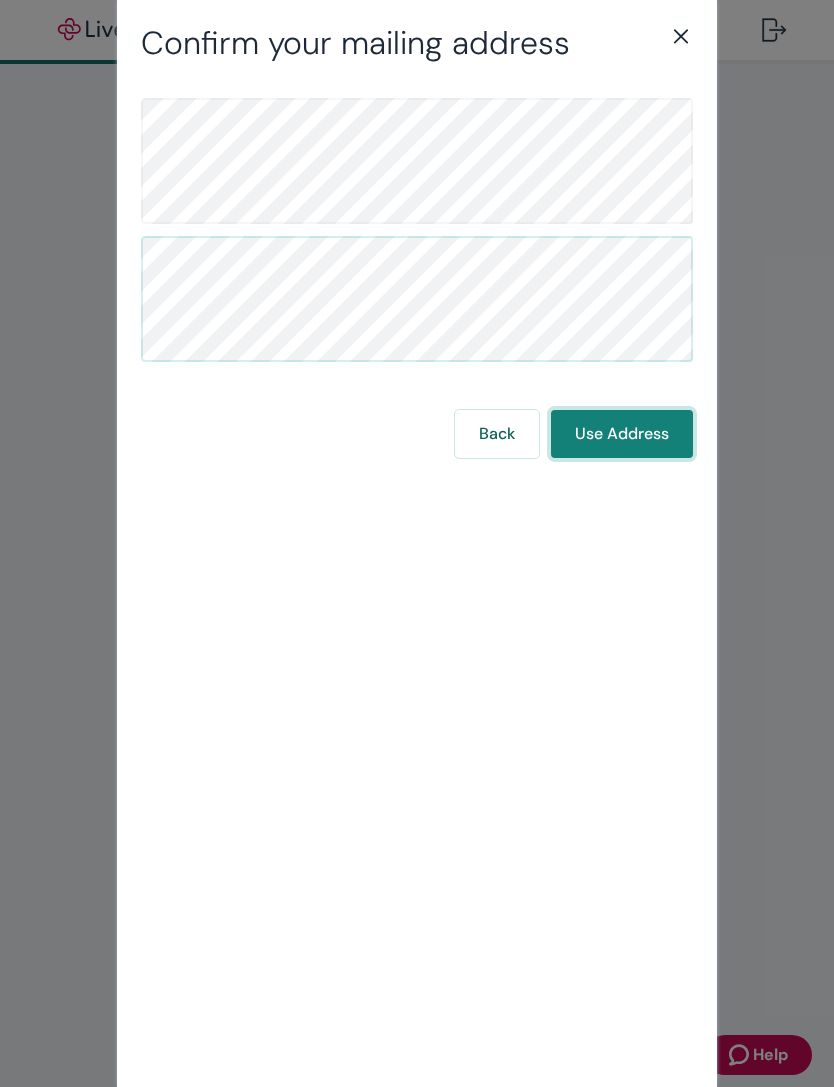 click on "Use Address" at bounding box center [622, 434] 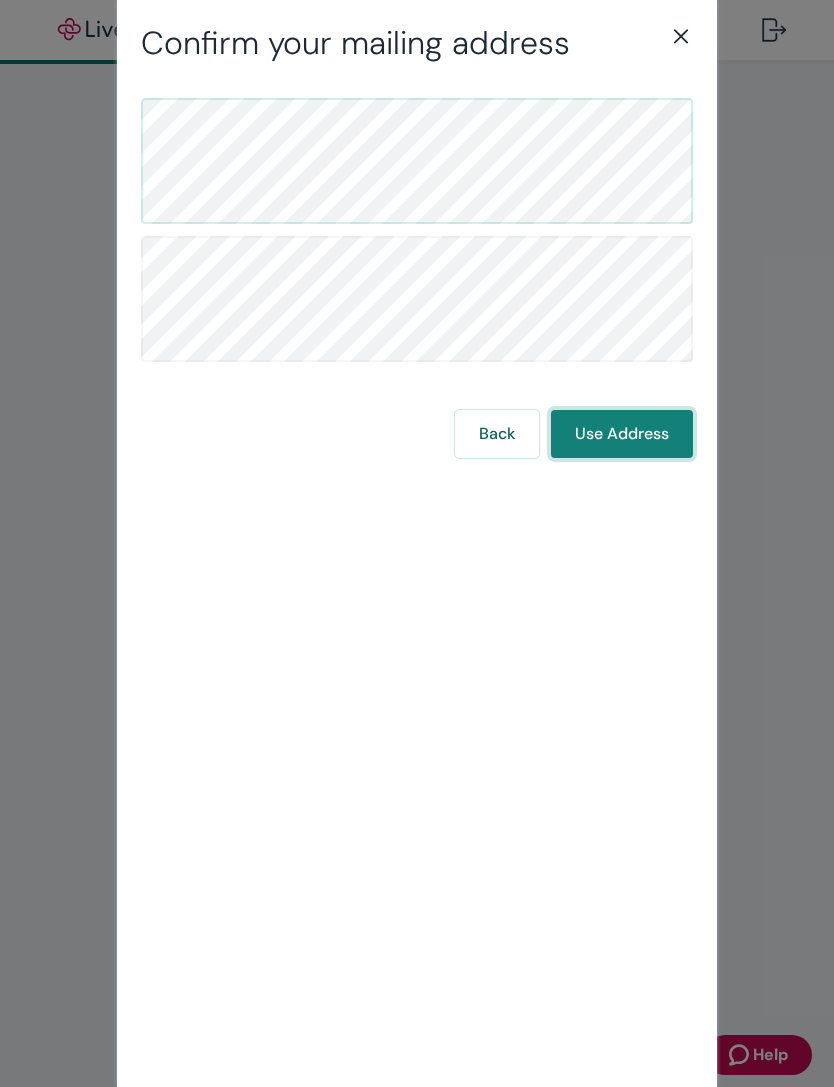 click on "Use Address" at bounding box center (622, 434) 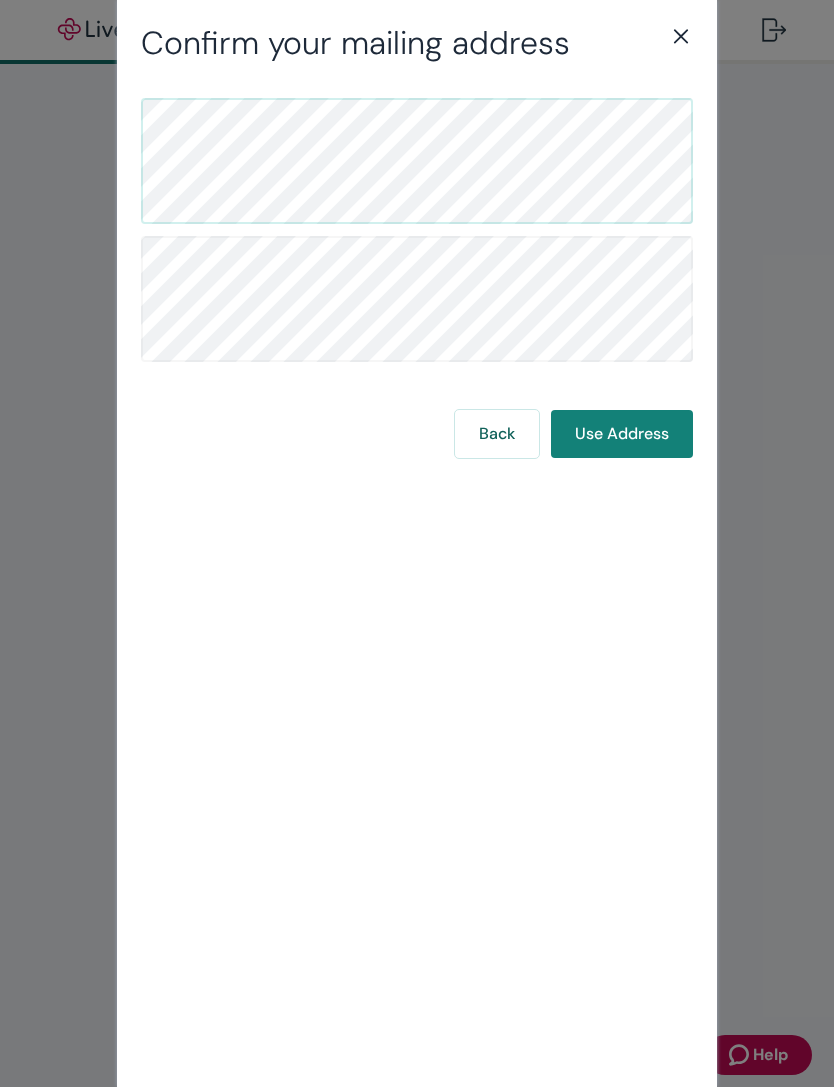 click on "Back Use Address" at bounding box center [417, 562] 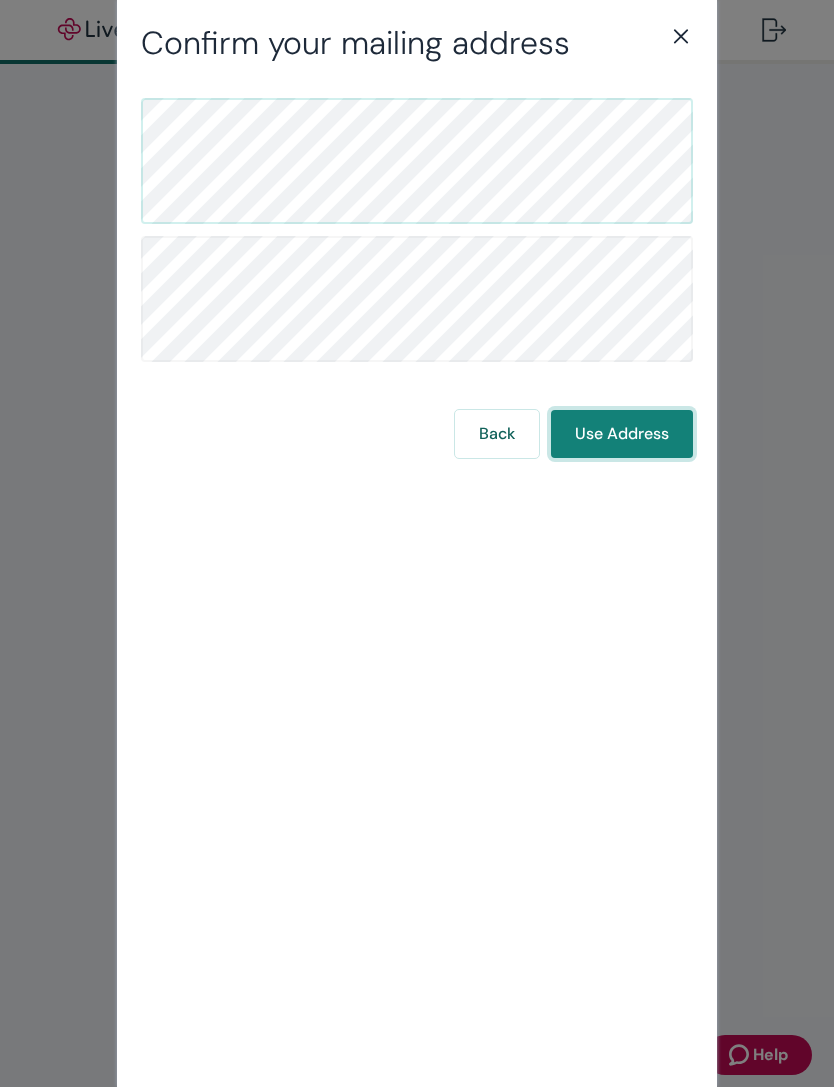 click on "Use Address" at bounding box center (622, 434) 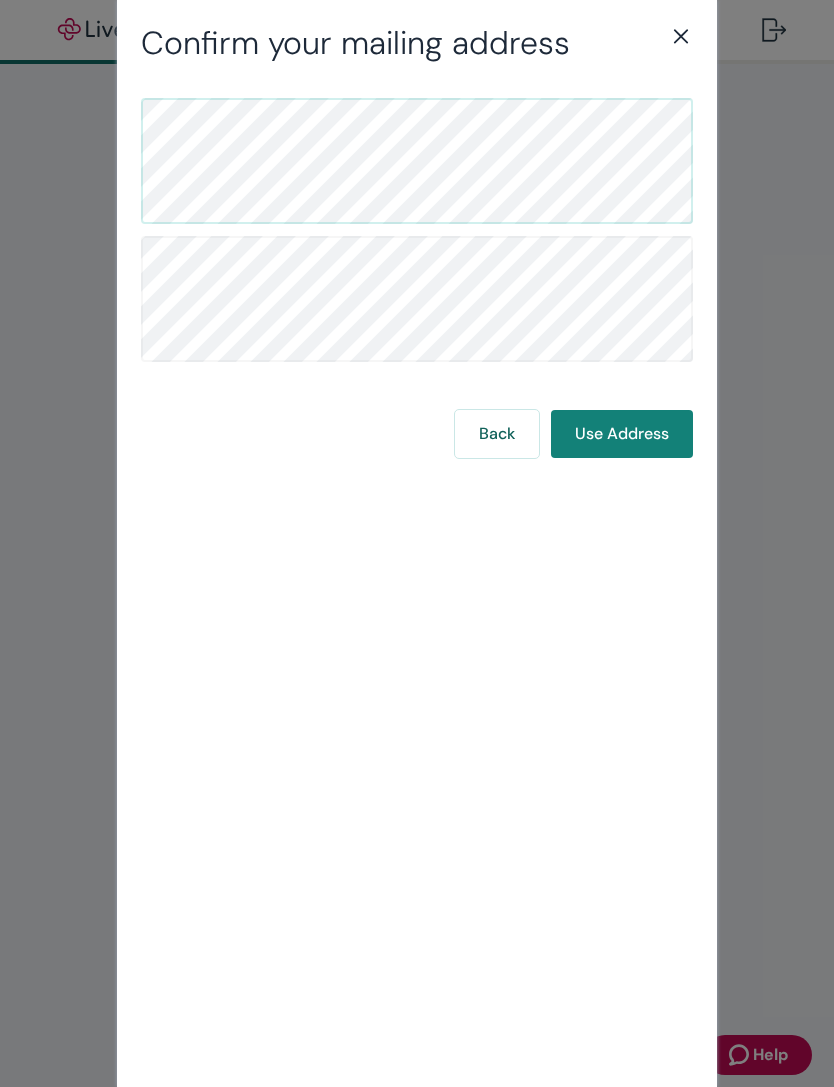 click 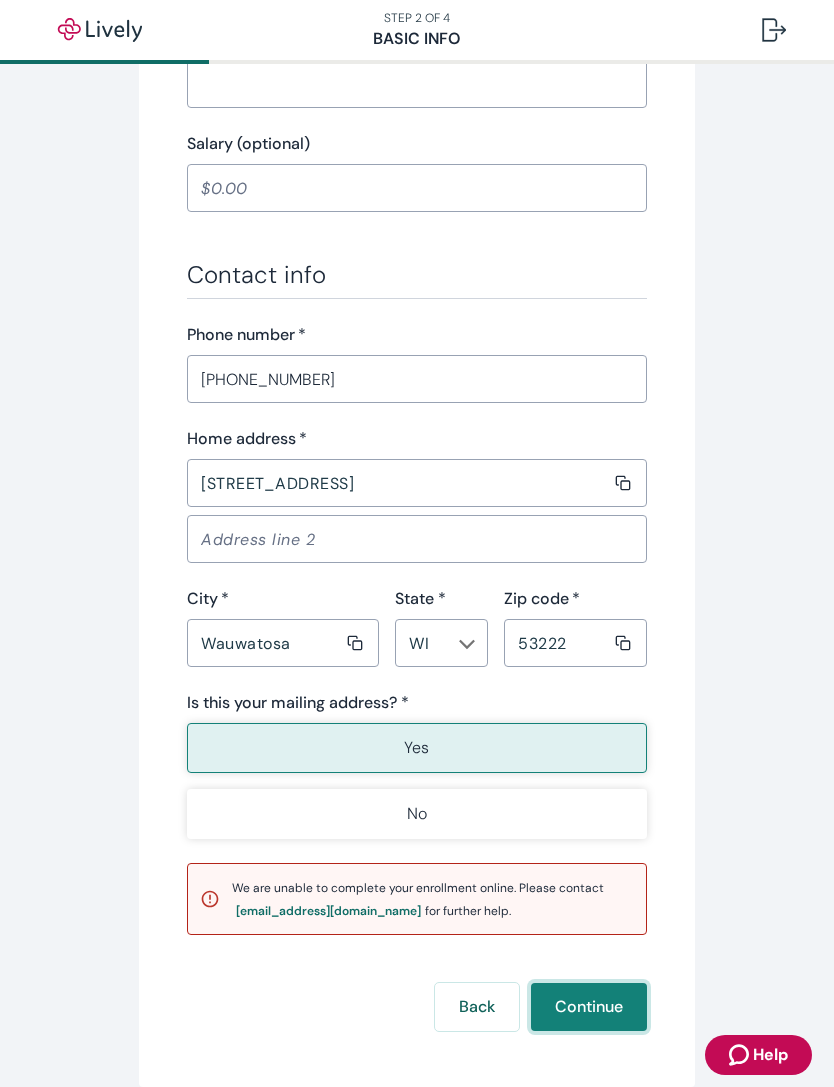 click on "Continue" at bounding box center [589, 1007] 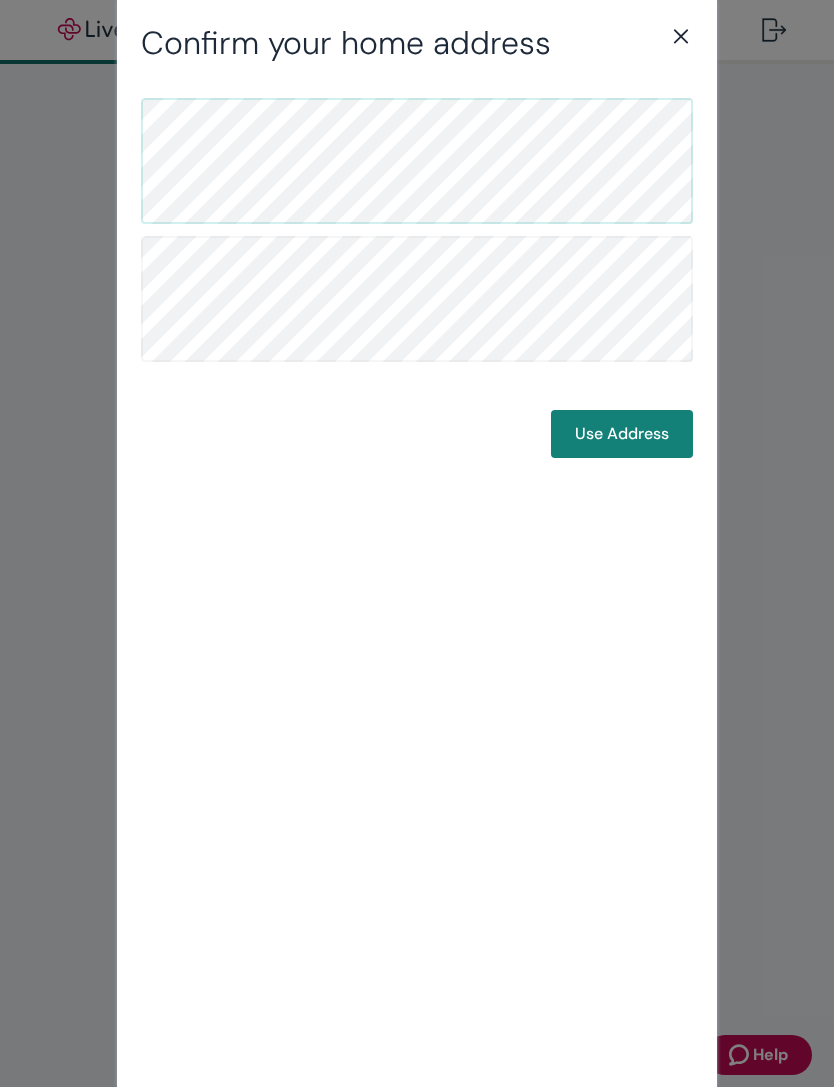 click on "Use Address" at bounding box center [622, 434] 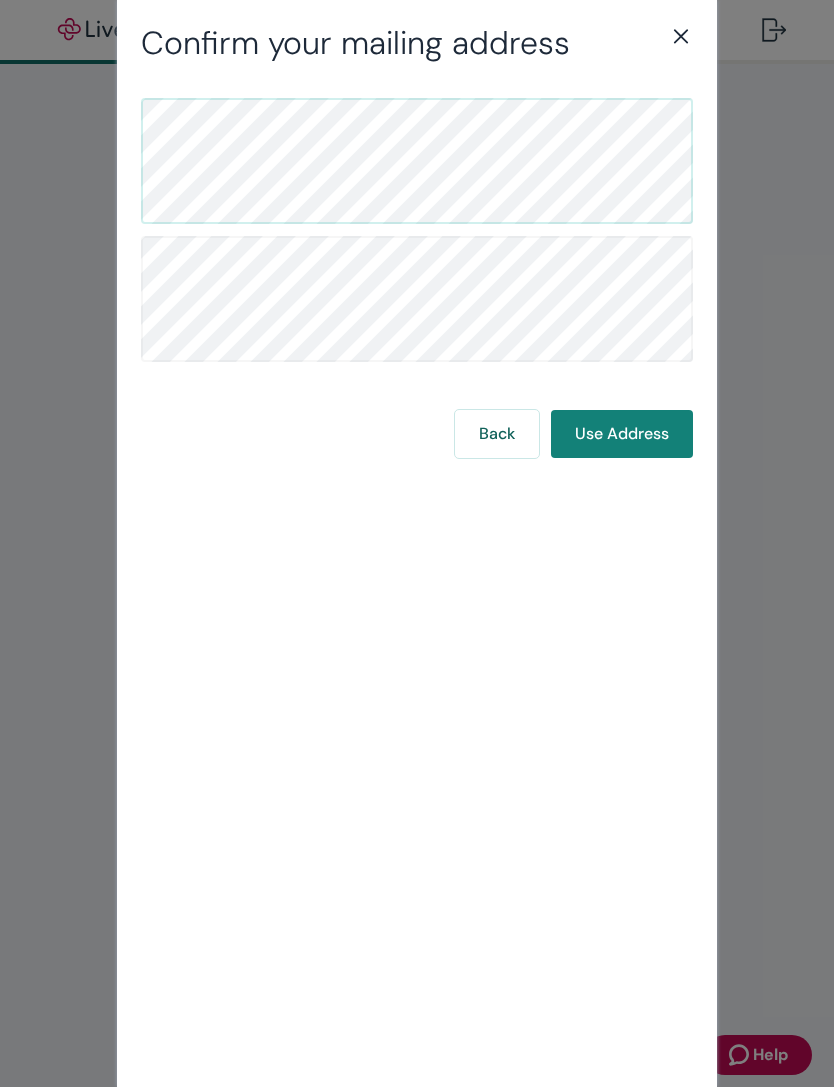 click on "Use Address" at bounding box center [622, 434] 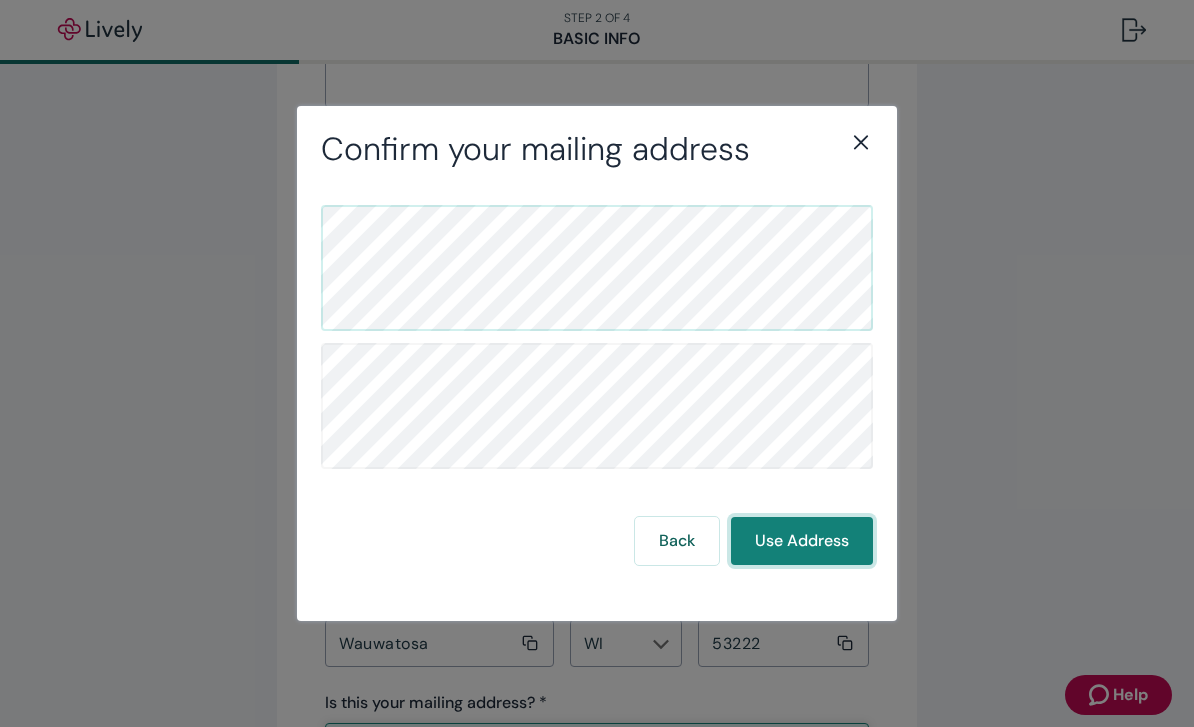 click on "Use Address" at bounding box center (802, 541) 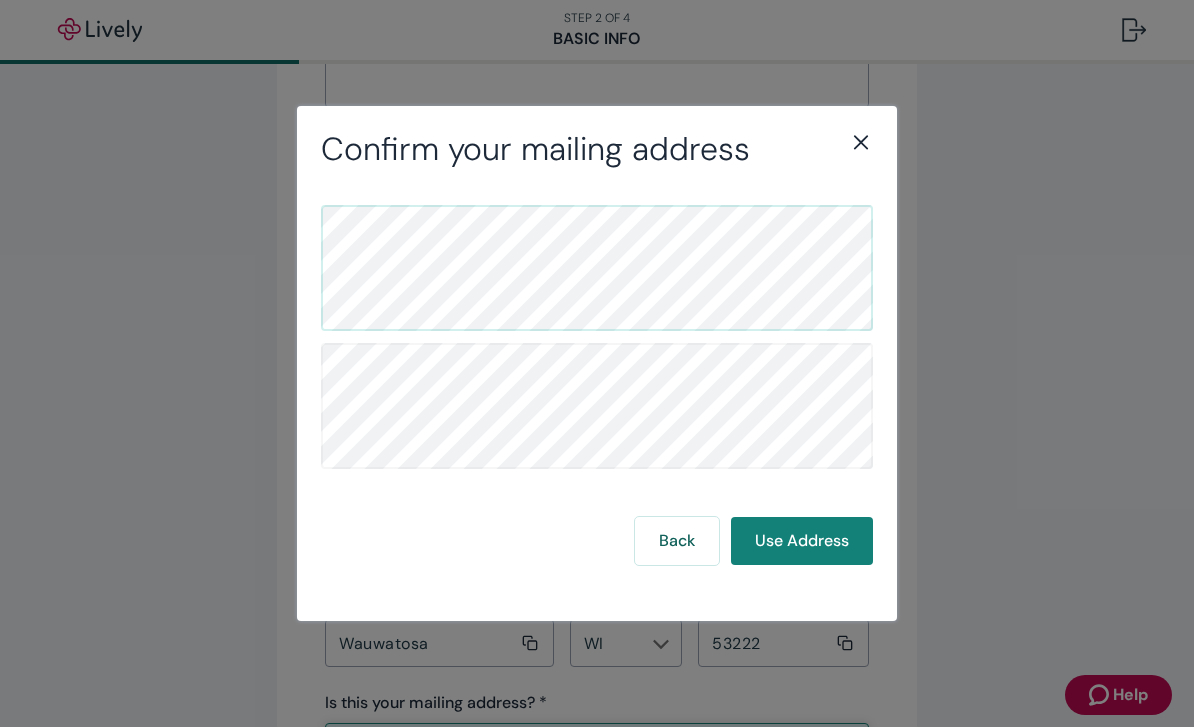 click 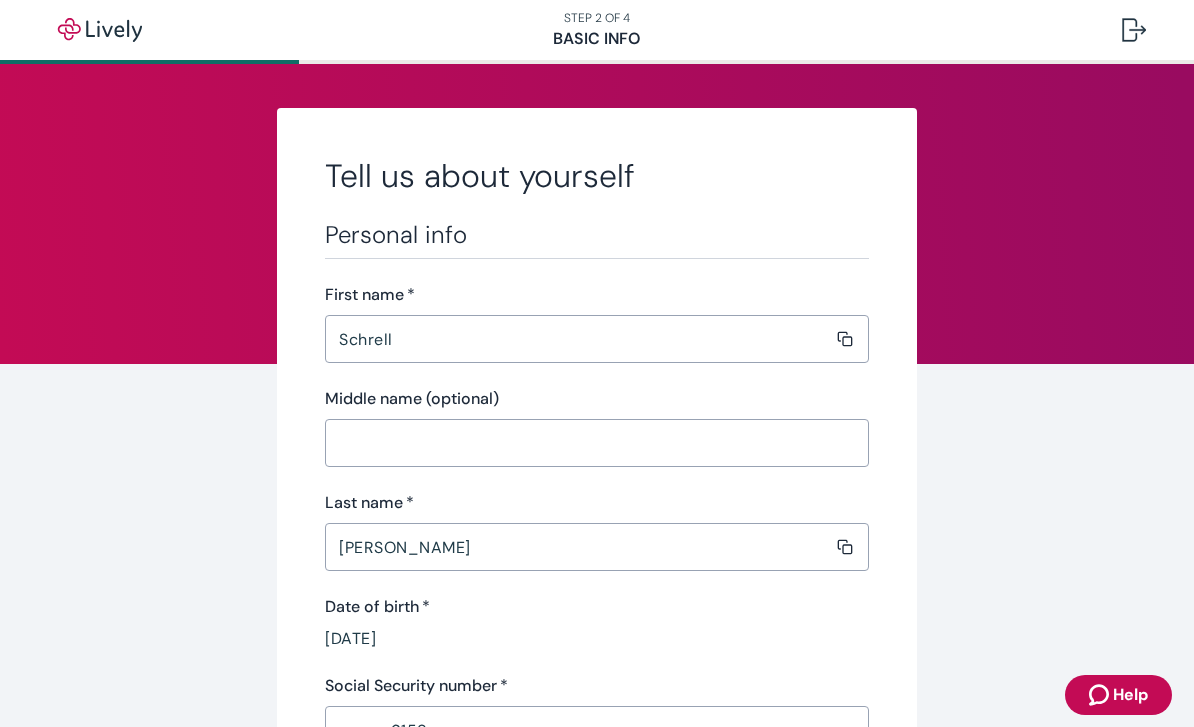 scroll, scrollTop: 0, scrollLeft: 0, axis: both 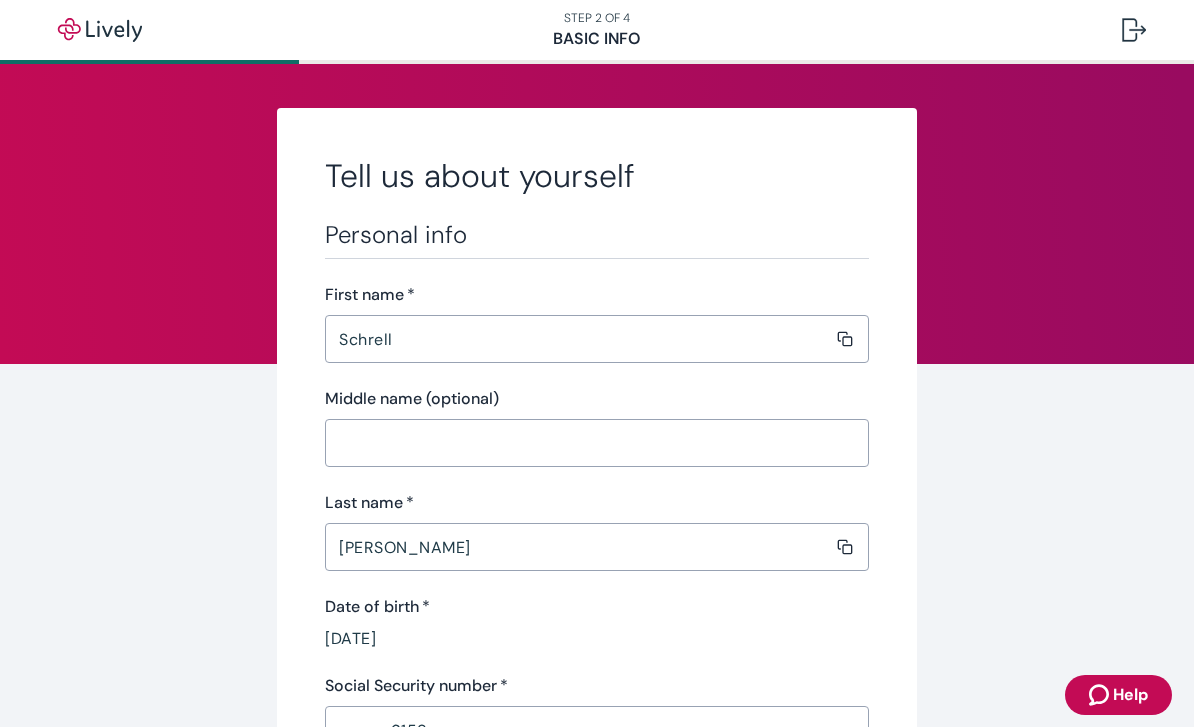 click at bounding box center [1134, 30] 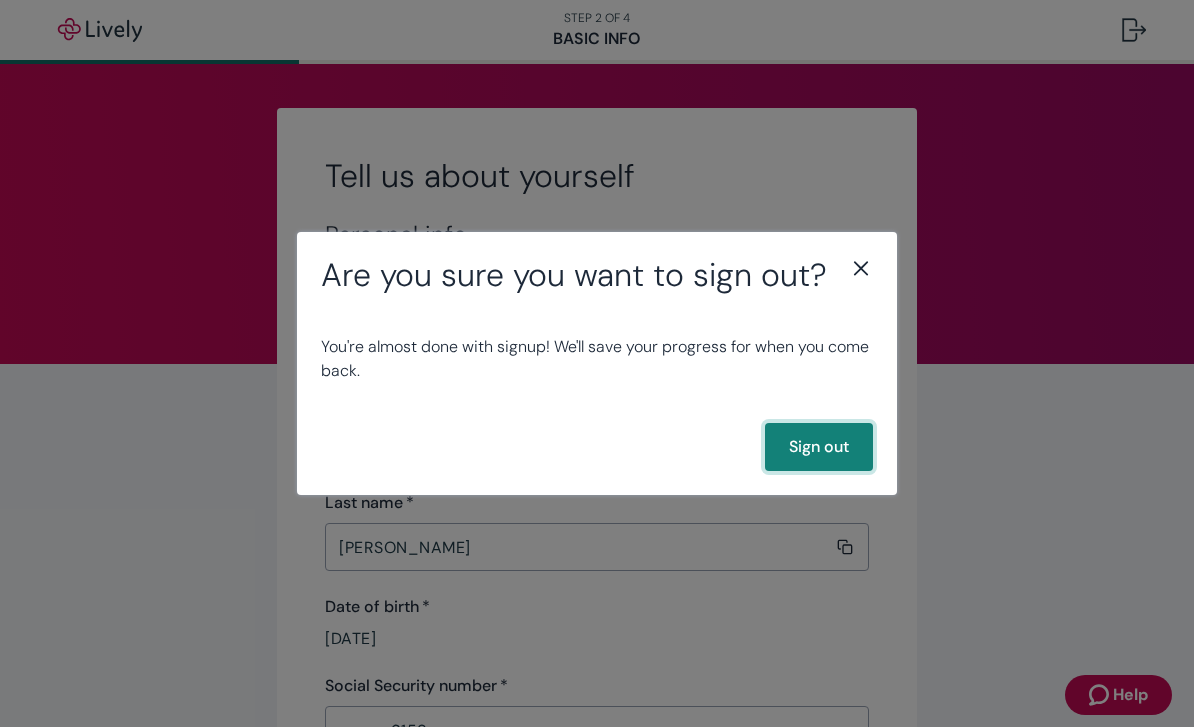 click on "Sign out" at bounding box center [819, 447] 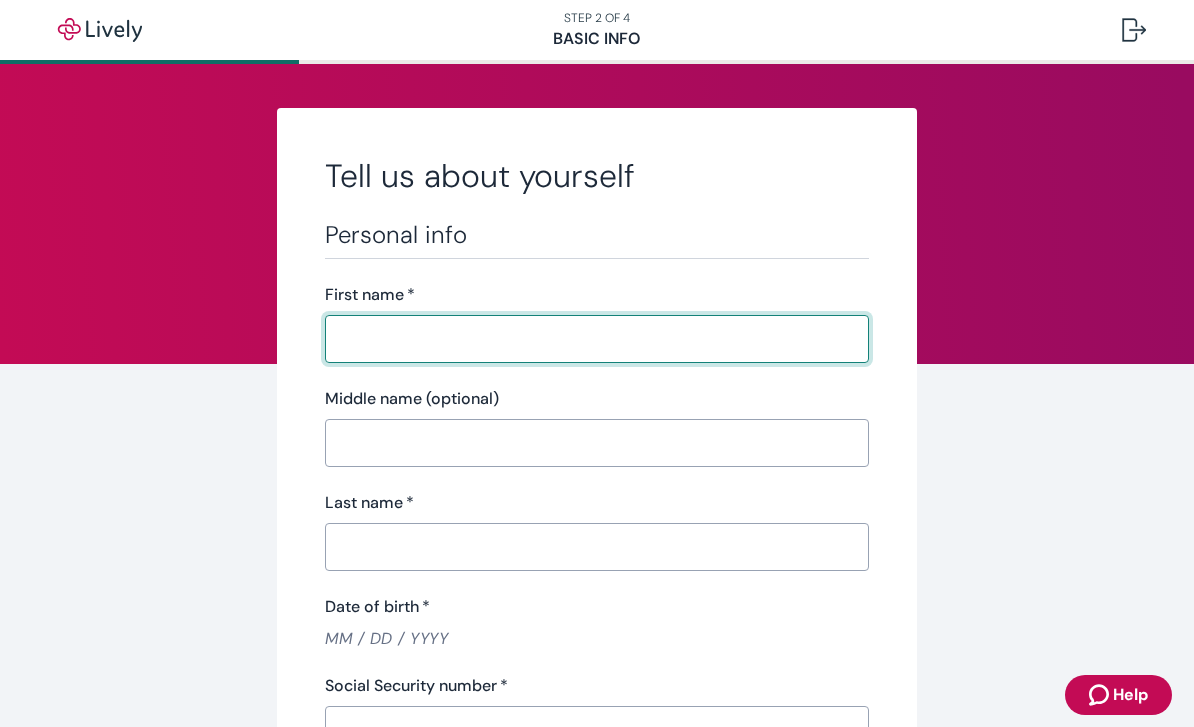 scroll, scrollTop: 0, scrollLeft: 0, axis: both 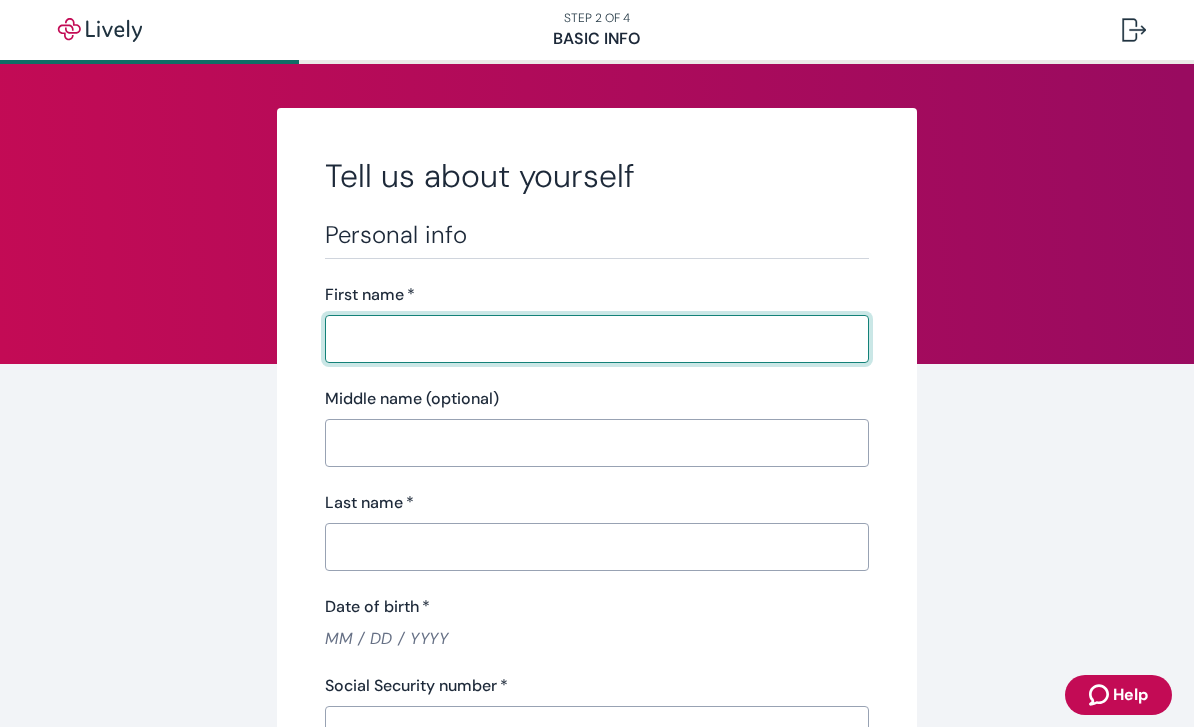 click on "First name   *" at bounding box center [590, 339] 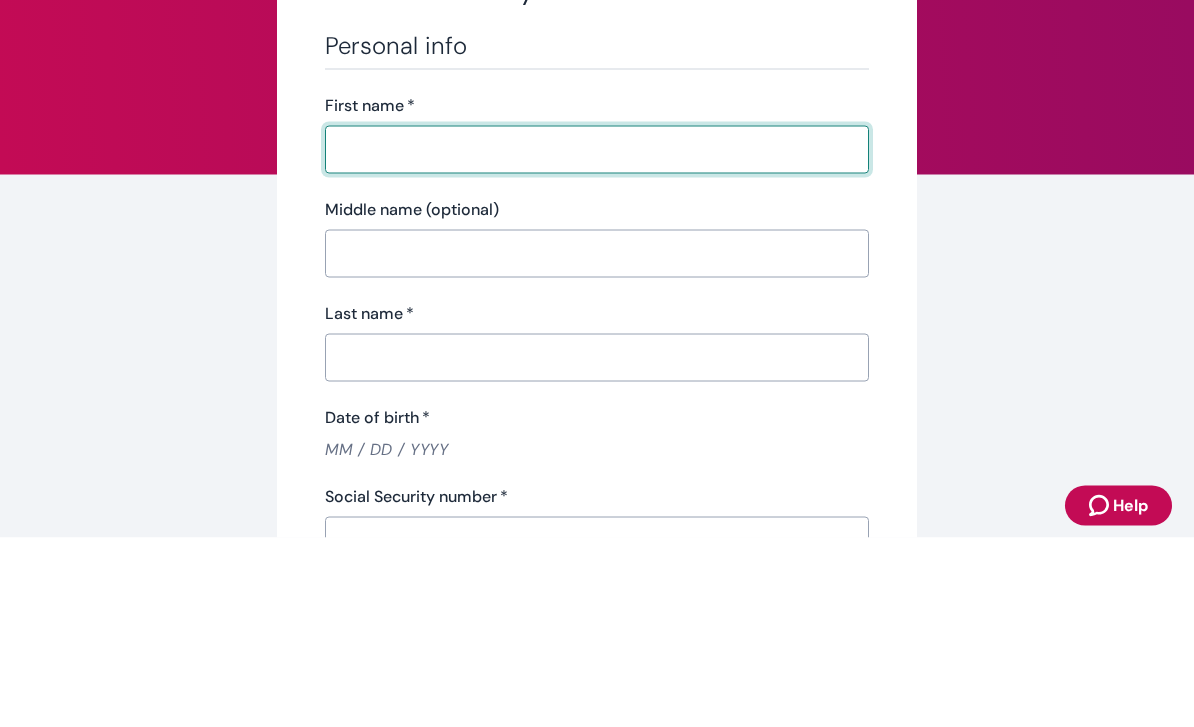 type on "Schrell" 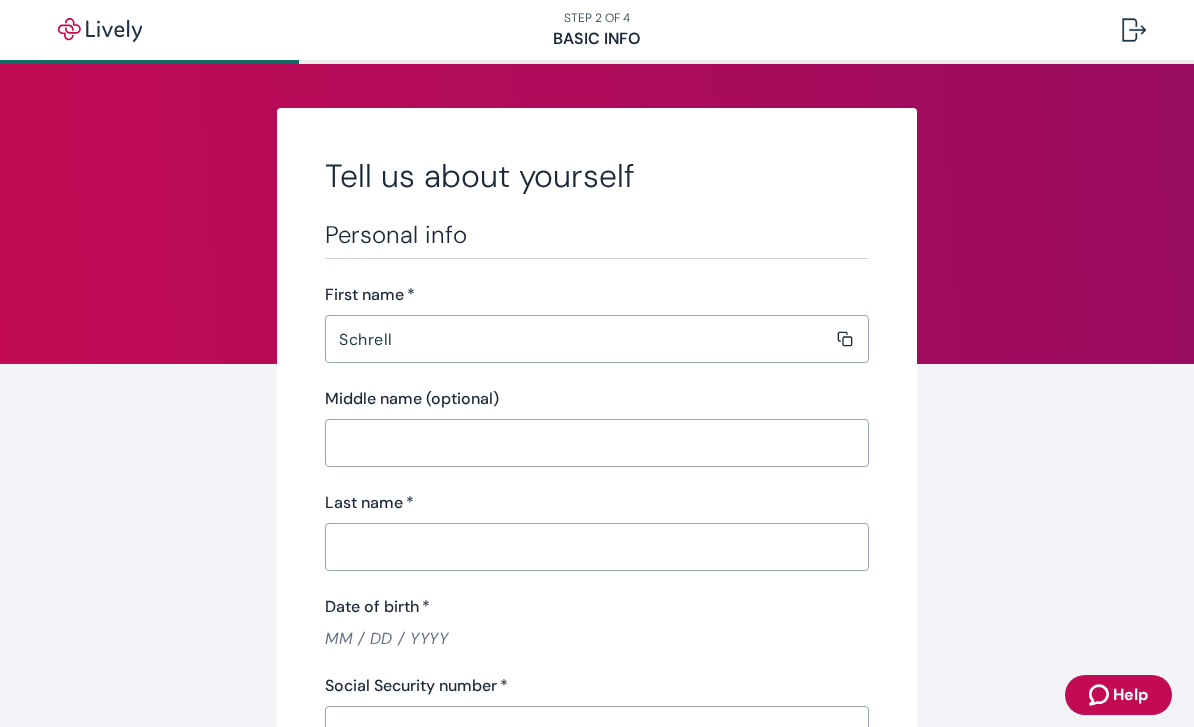 click on "Last name   *" at bounding box center [590, 547] 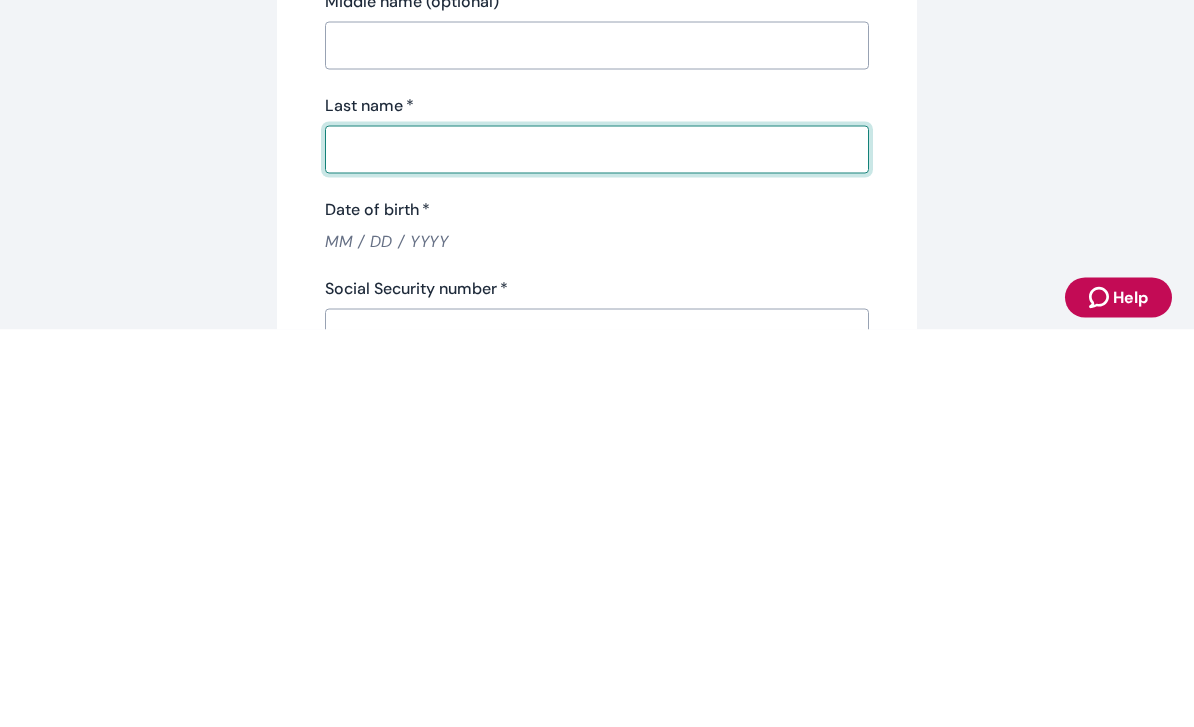 type on "T" 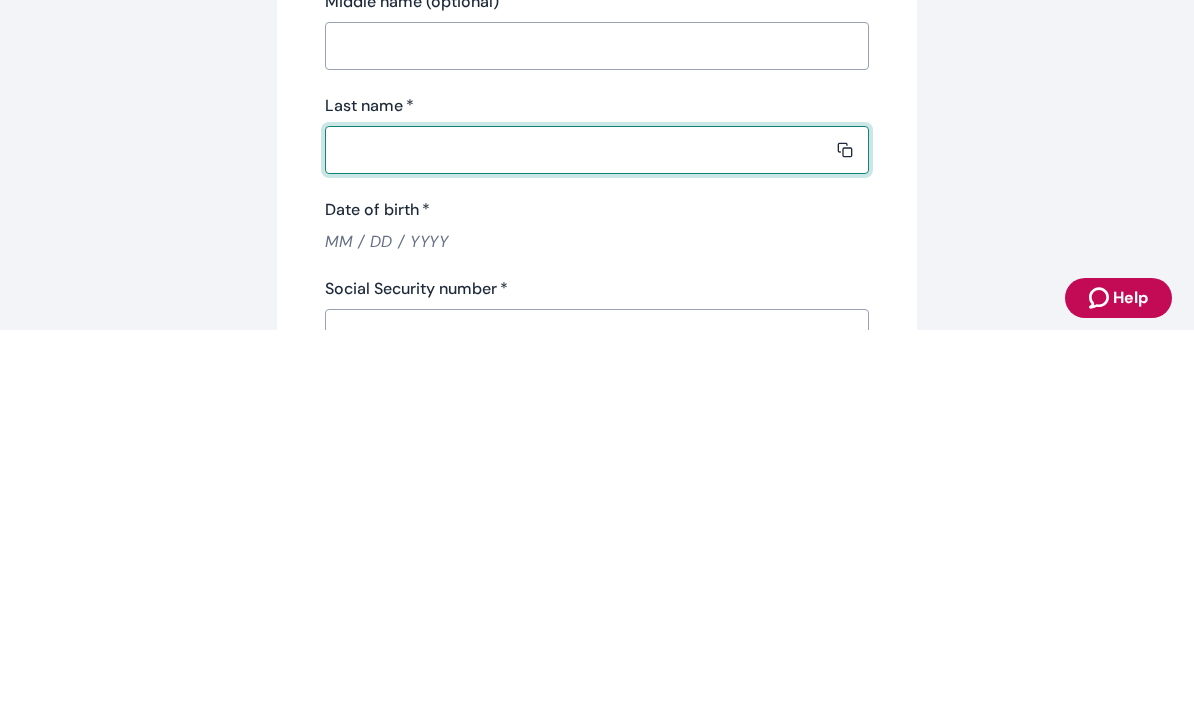 type on "[PERSON_NAME]" 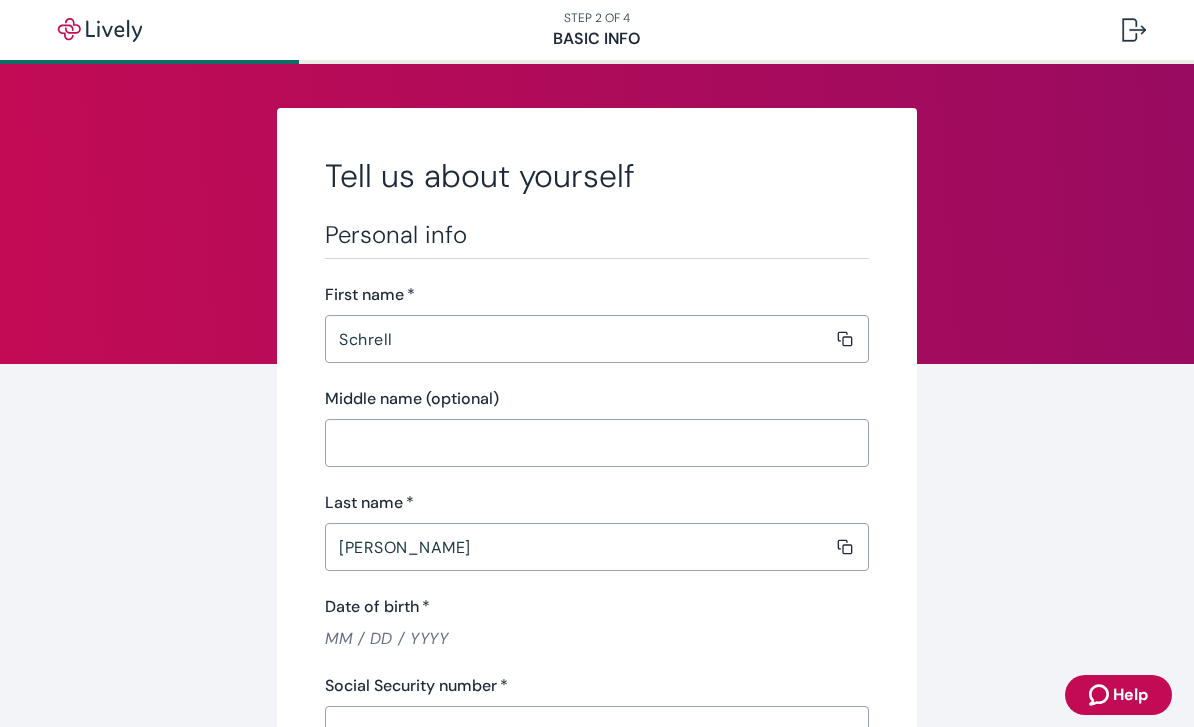 click on "Date of birth   *" at bounding box center (597, 638) 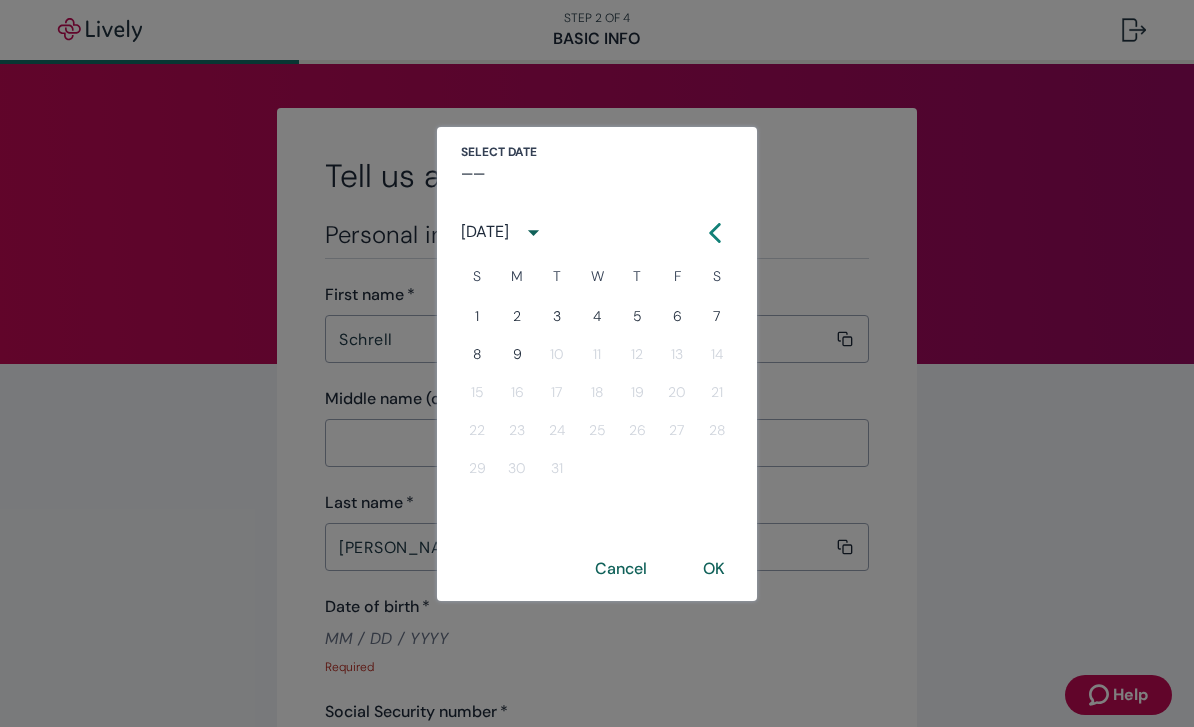click 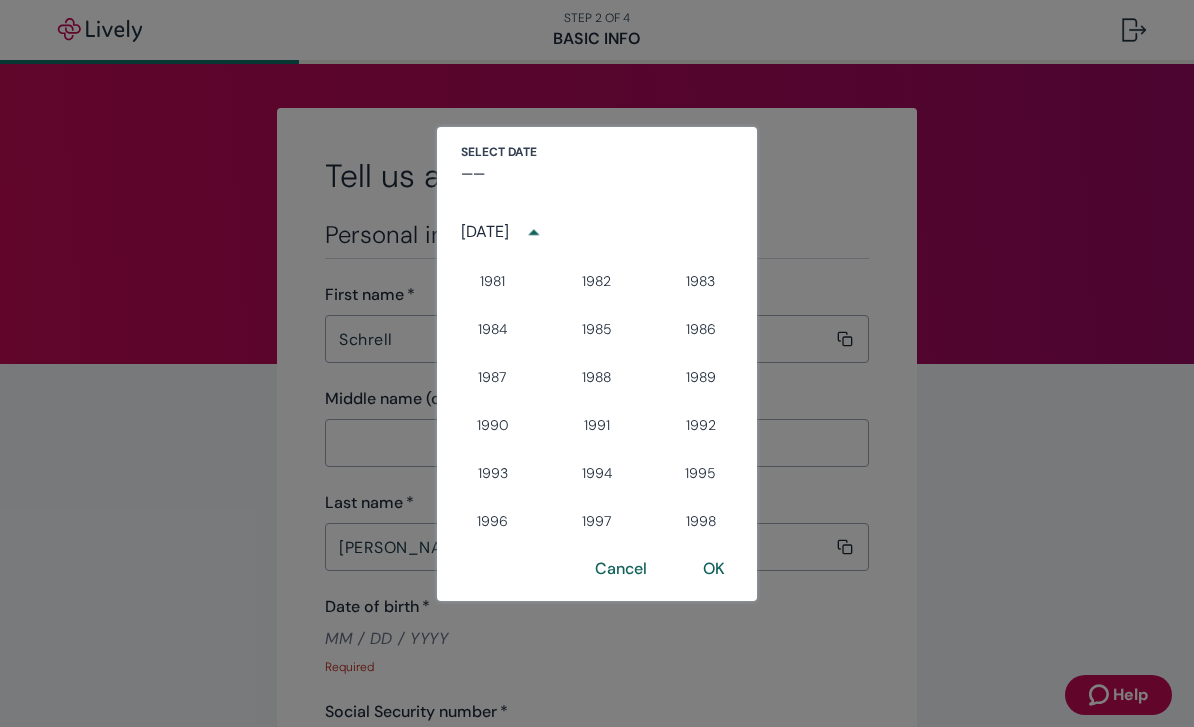 scroll, scrollTop: 1244, scrollLeft: 0, axis: vertical 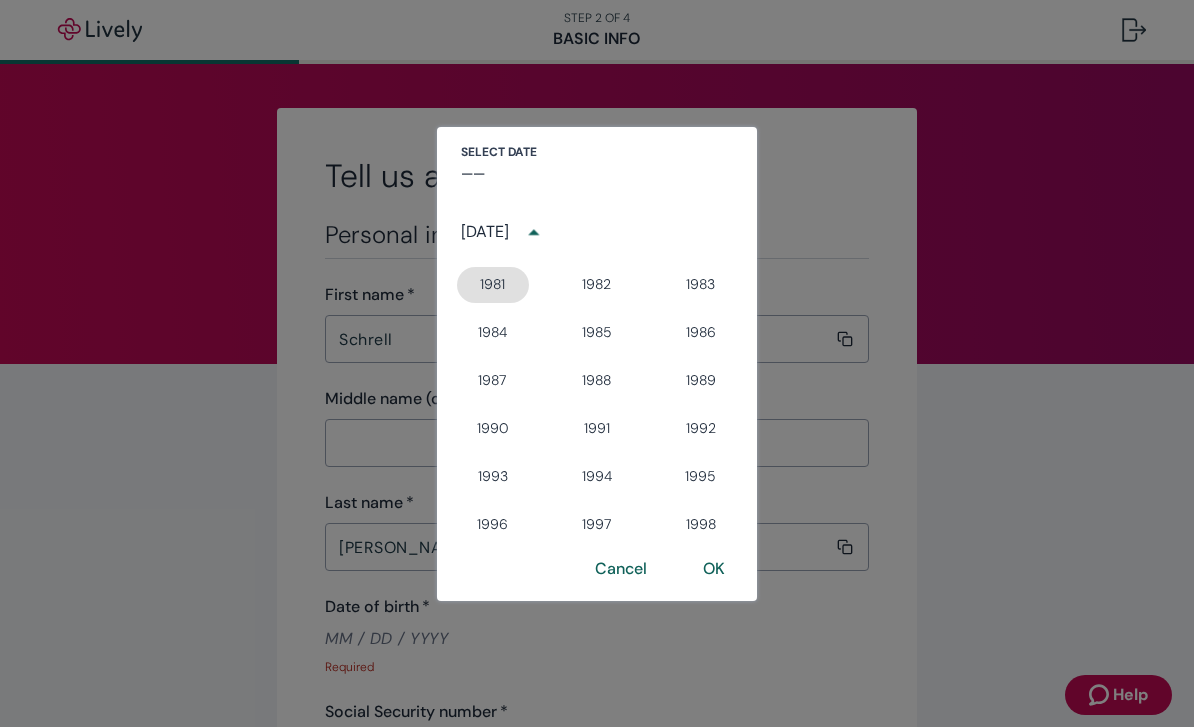 click on "1981" at bounding box center [493, 285] 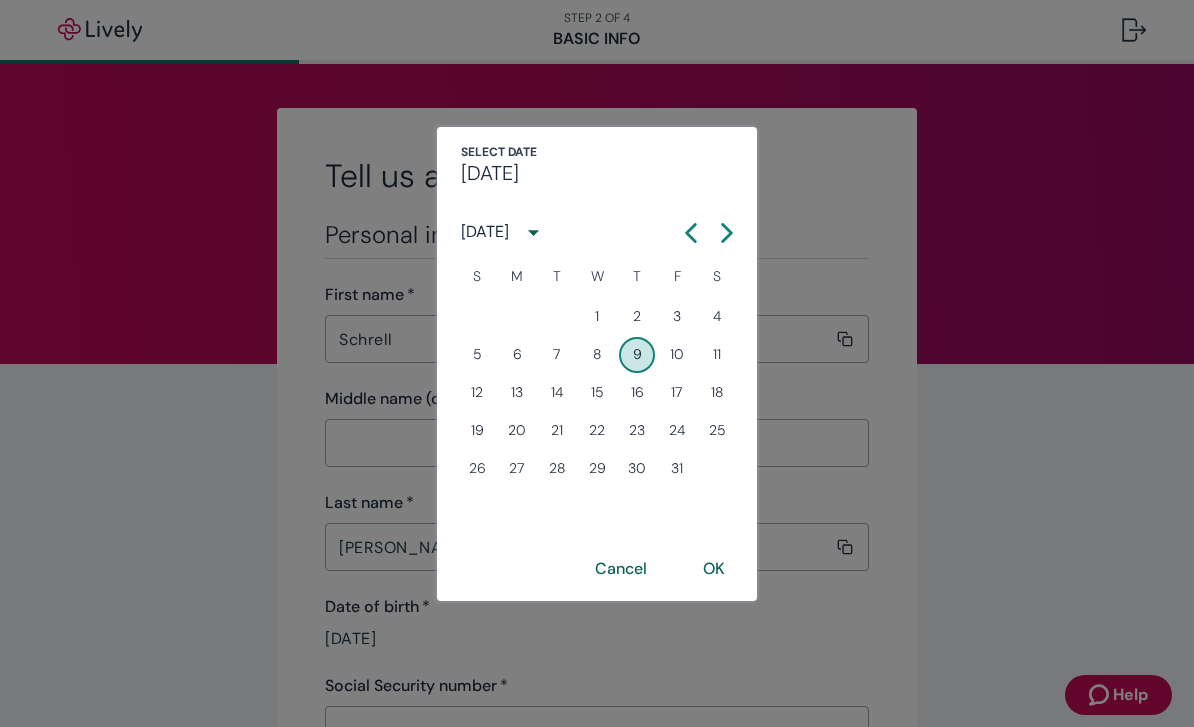 click on "31" at bounding box center [677, 469] 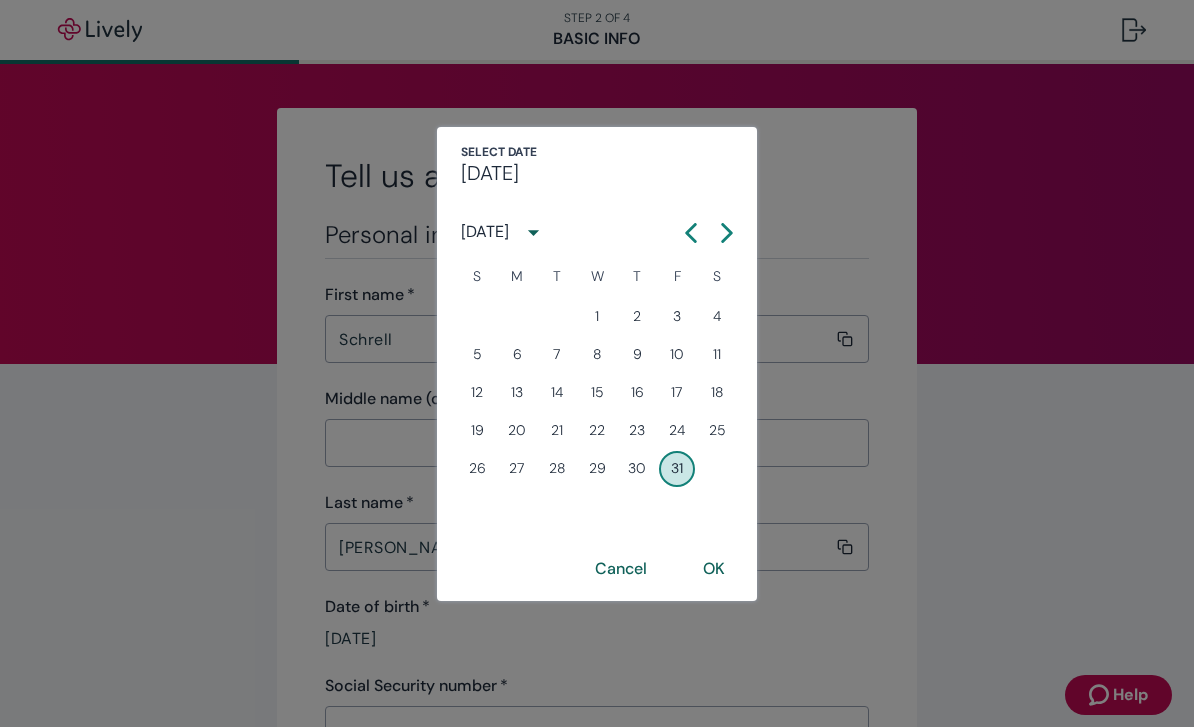 click on "OK" at bounding box center (714, 569) 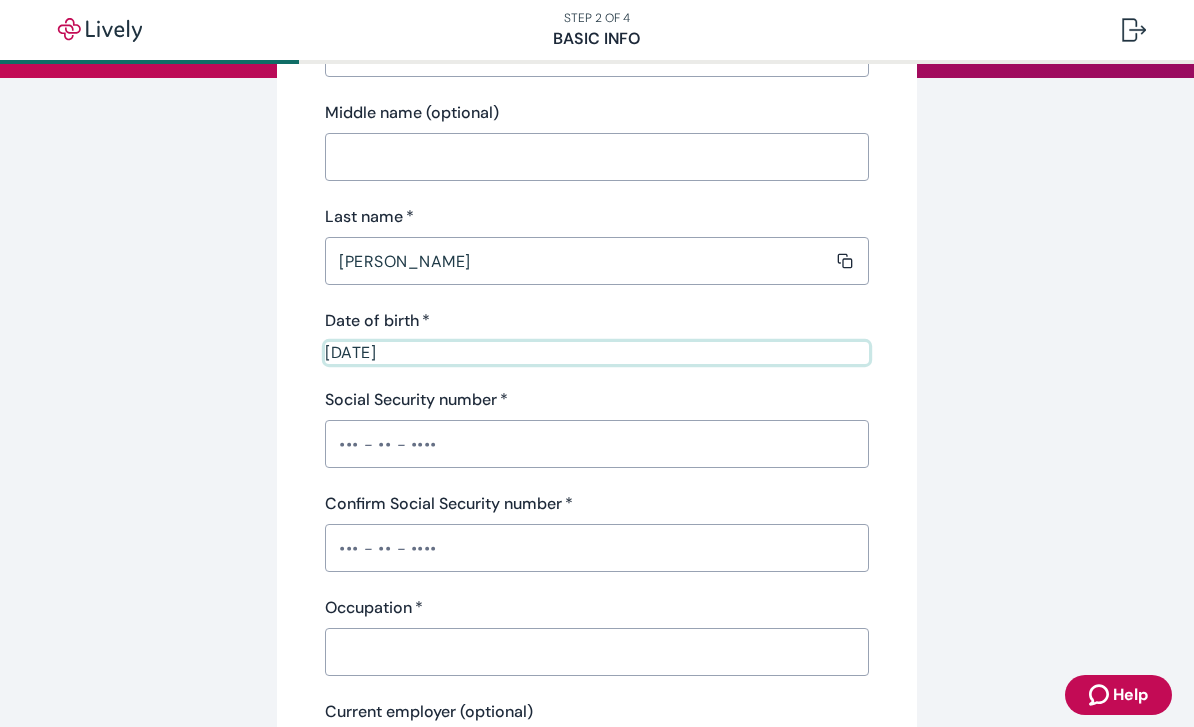 scroll, scrollTop: 284, scrollLeft: 0, axis: vertical 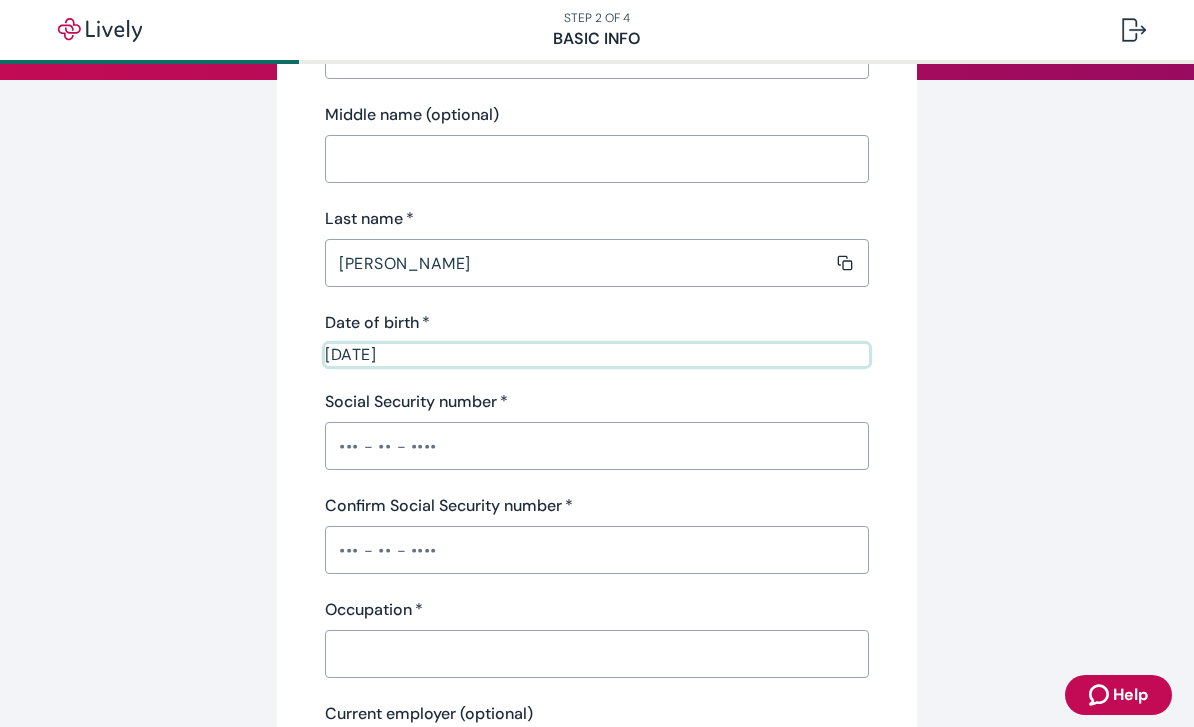 click on "Social Security number   *" at bounding box center (597, 446) 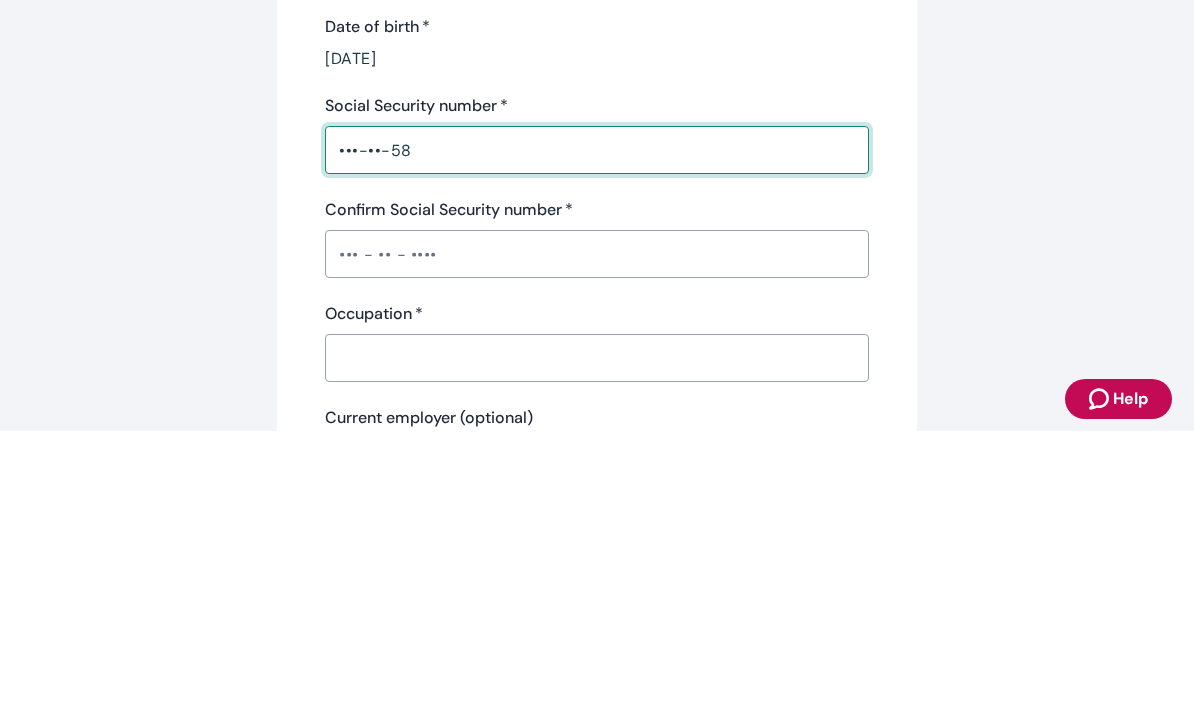 type on "•••-••-58" 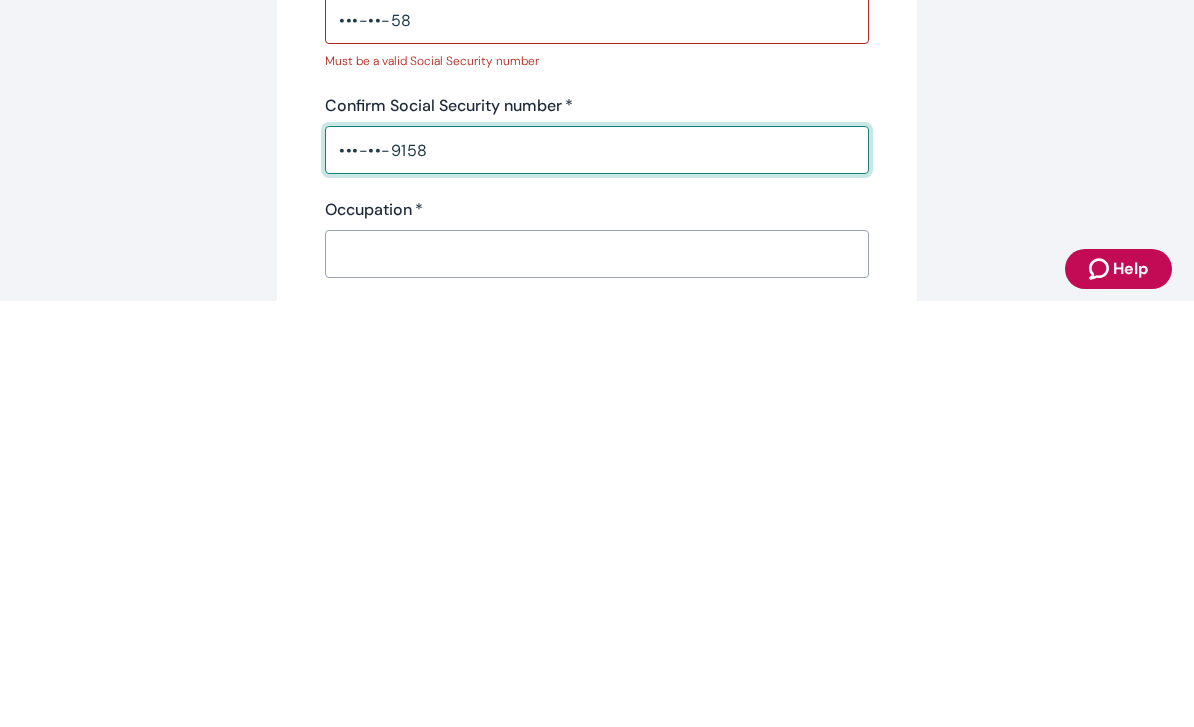 type on "•••-••-9158" 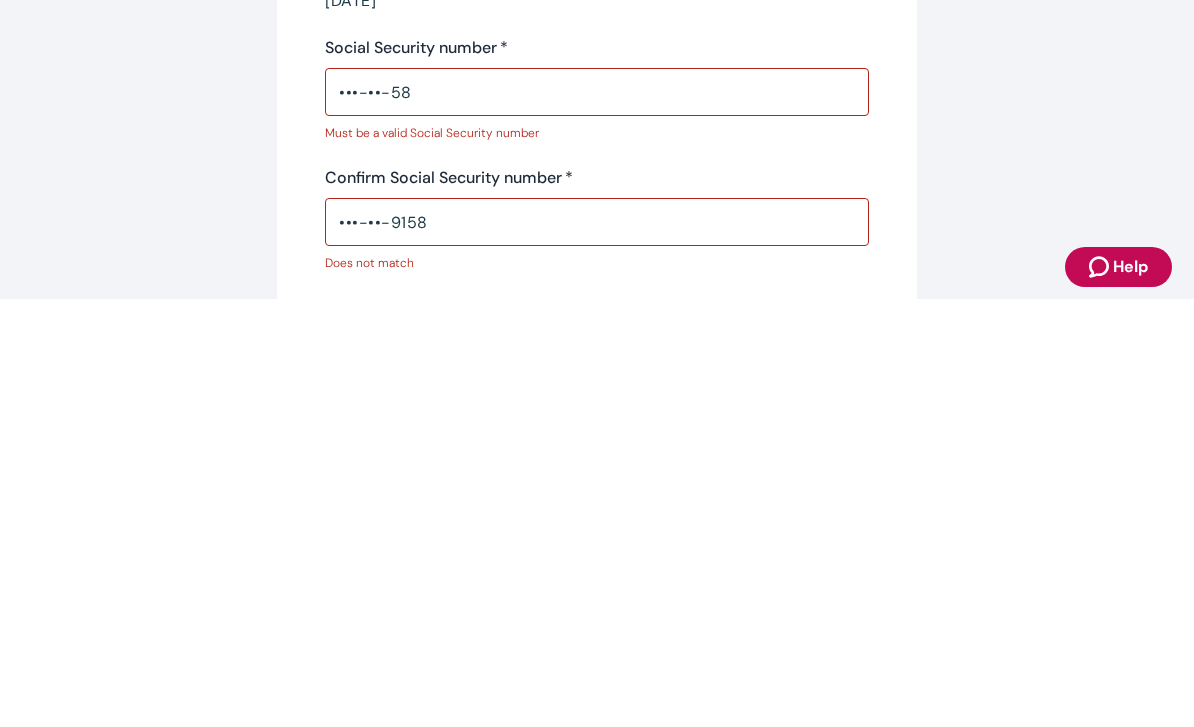 scroll, scrollTop: 201, scrollLeft: 0, axis: vertical 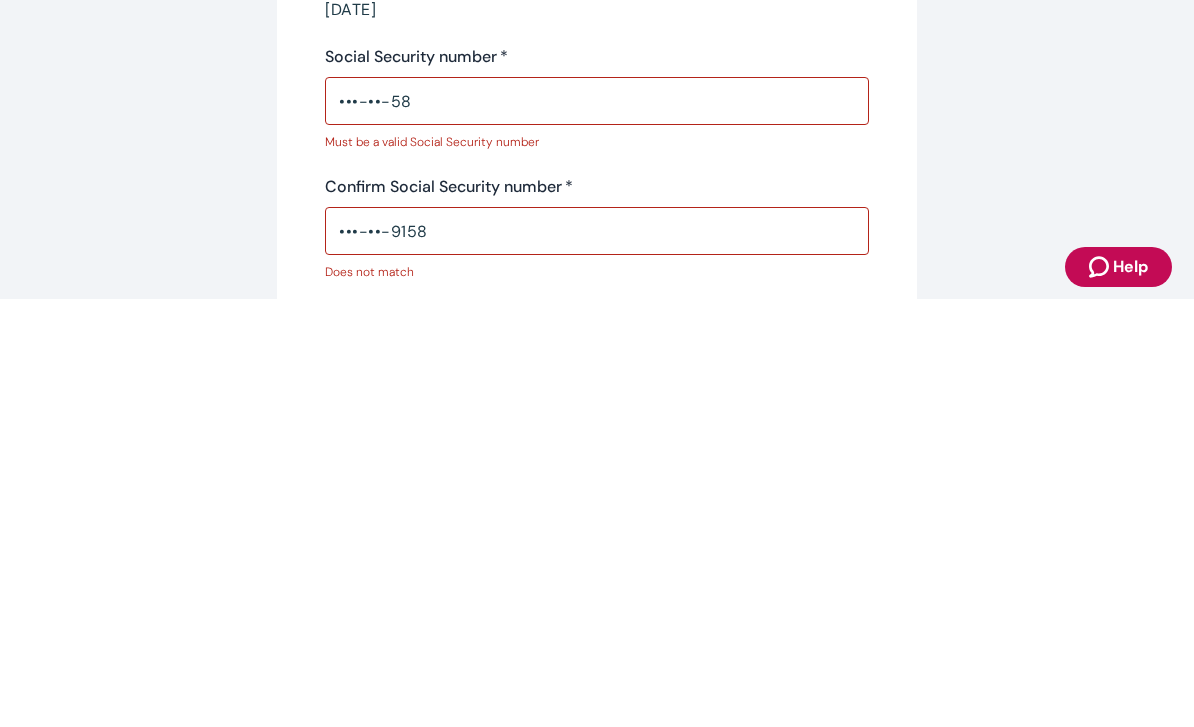 click on "•••-••-58" at bounding box center [597, 529] 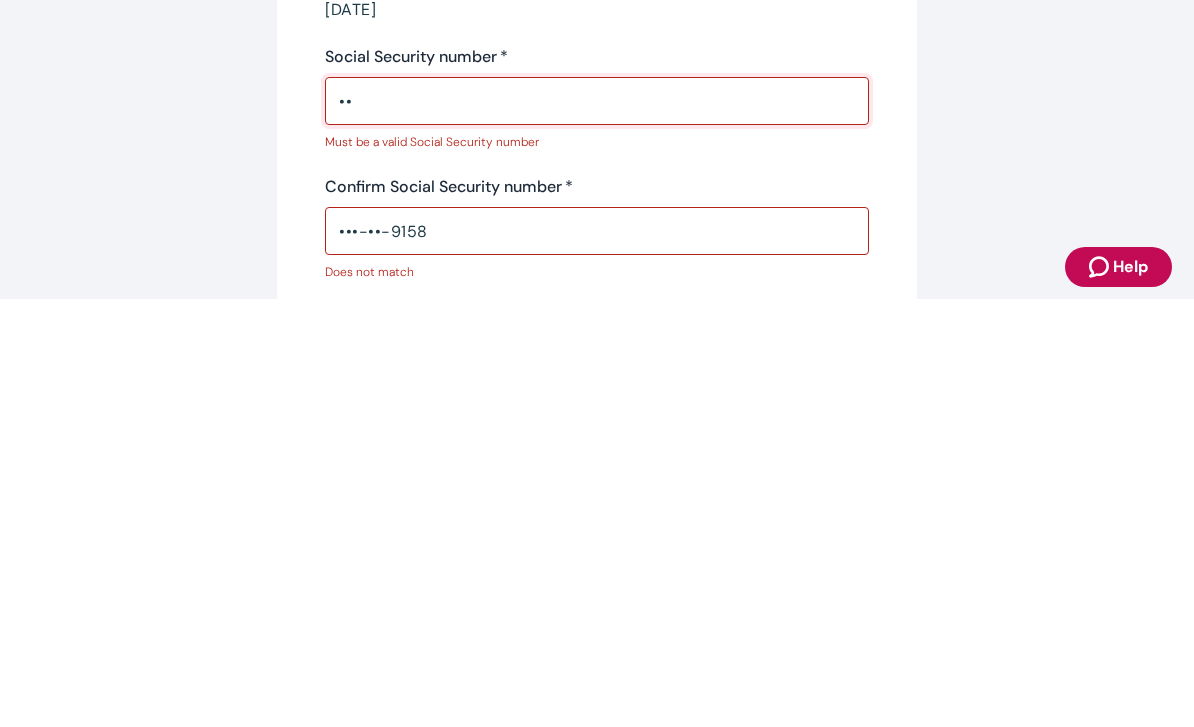 type on "•" 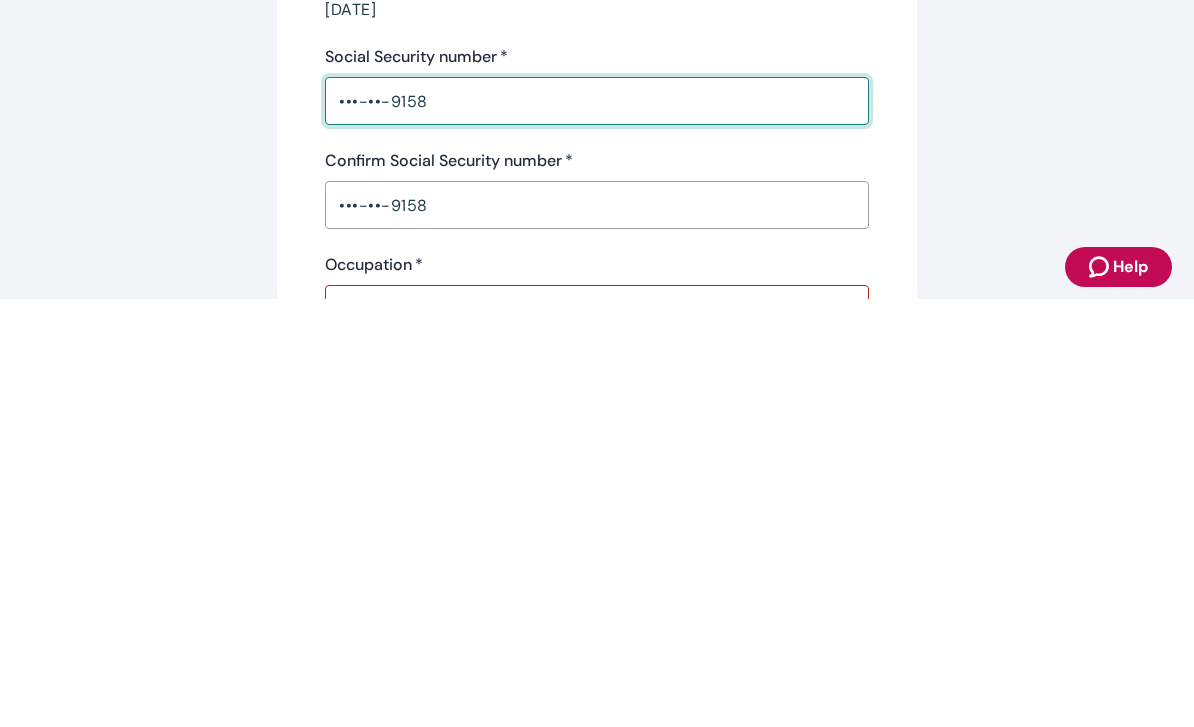 type on "•••-••-9158" 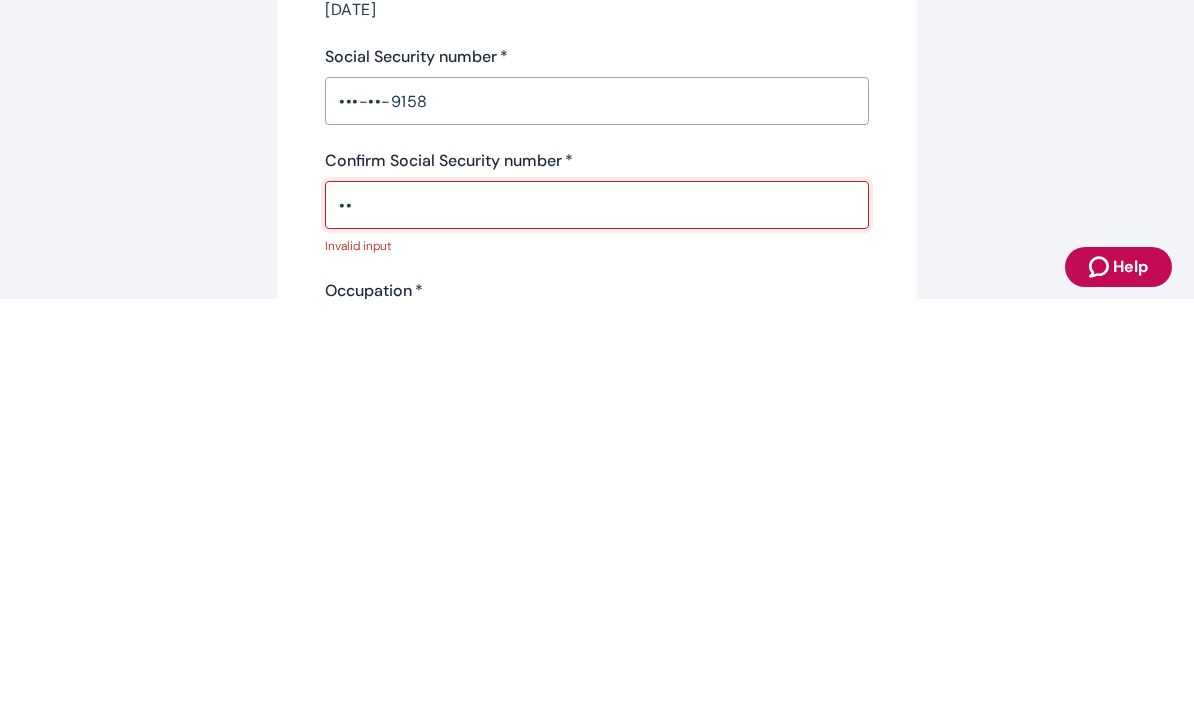 type on "•" 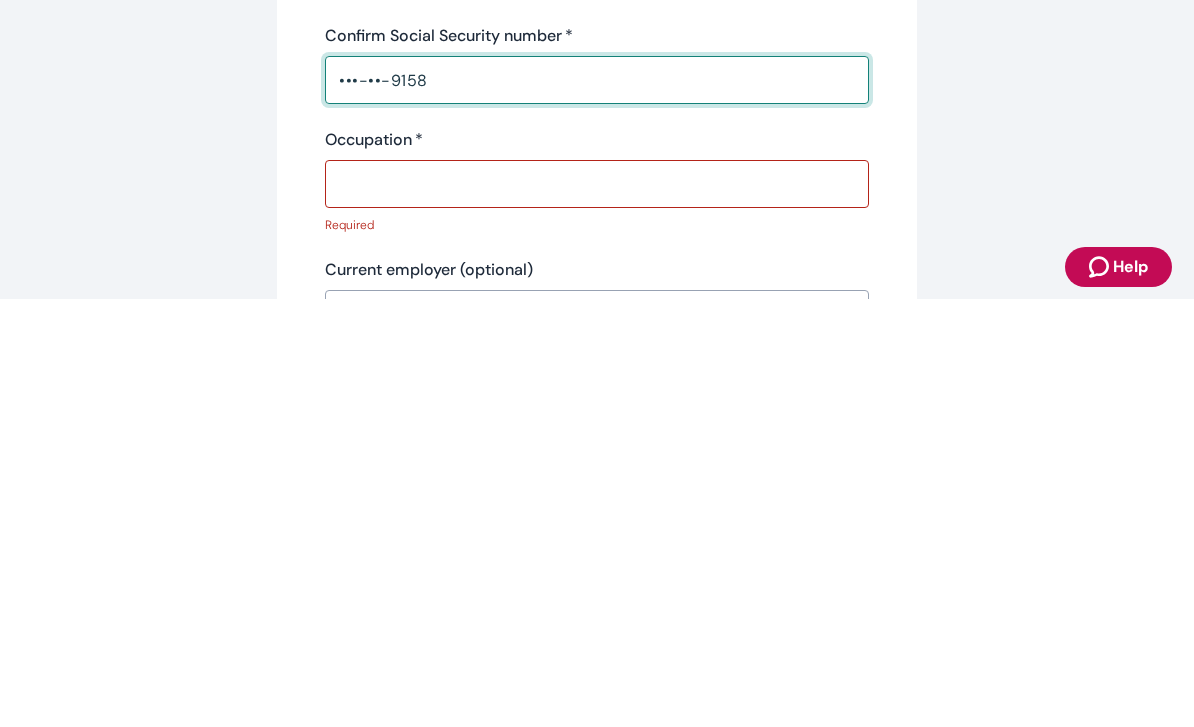 scroll, scrollTop: 332, scrollLeft: 0, axis: vertical 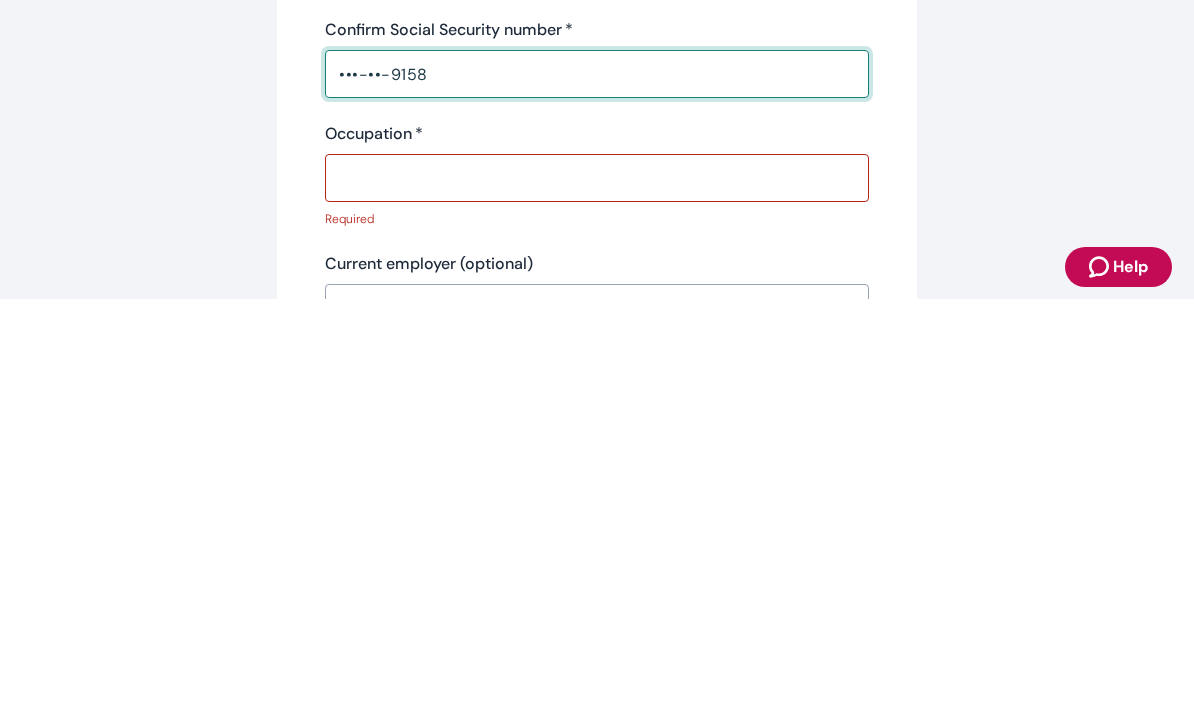 type on "•••-••-9158" 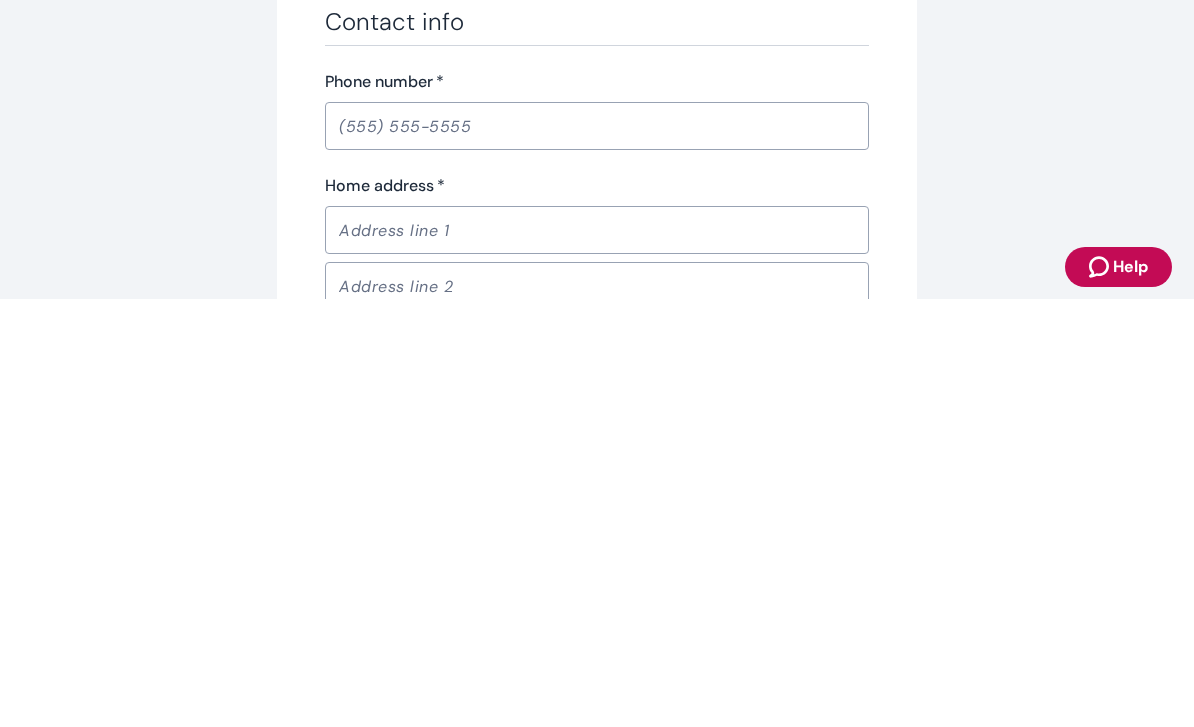 scroll, scrollTop: 789, scrollLeft: 0, axis: vertical 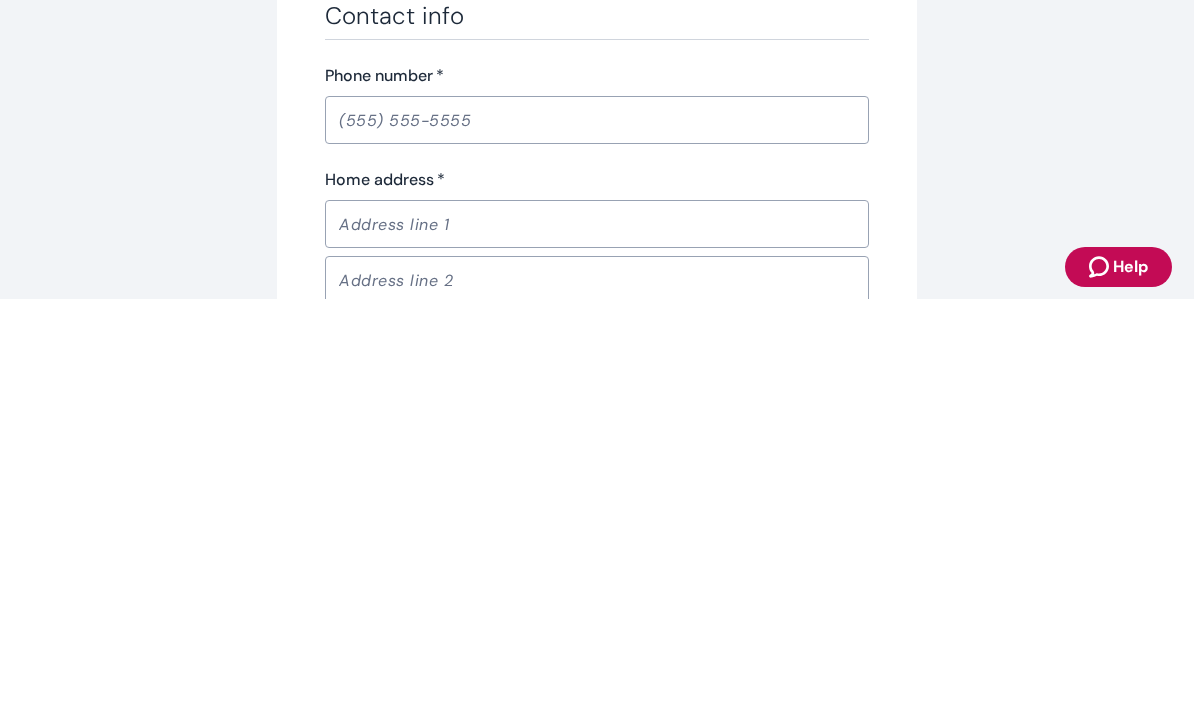 type on "Manager" 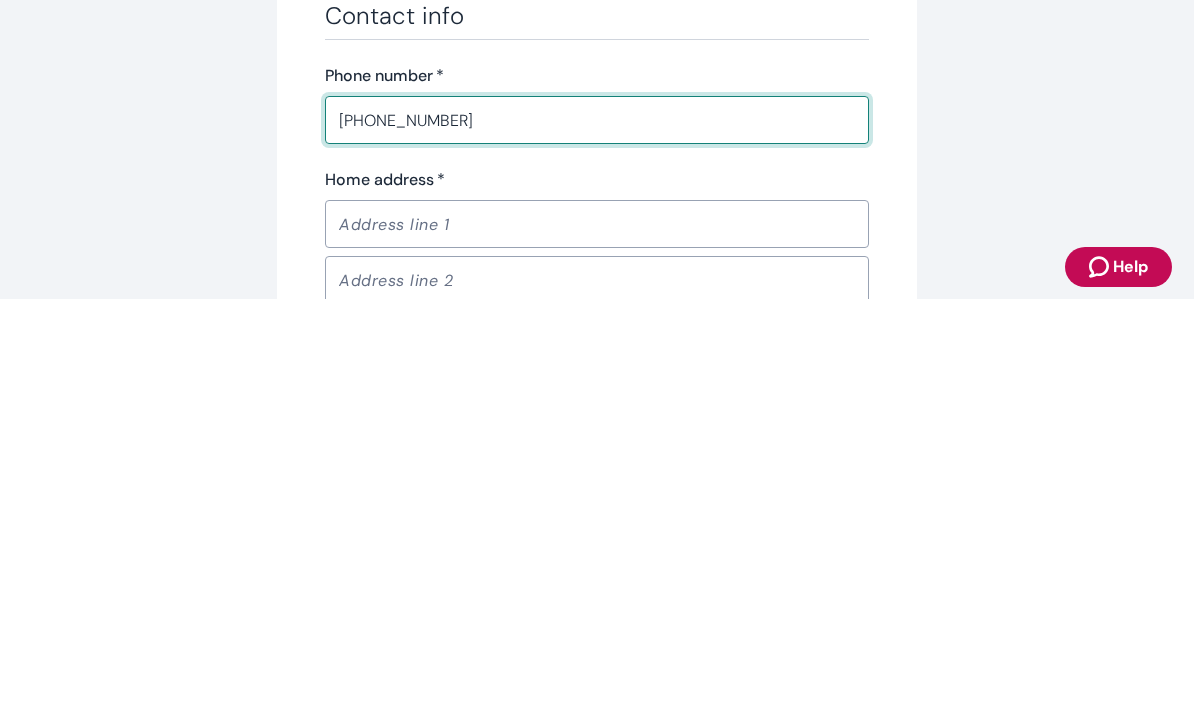 type on "[PHONE_NUMBER]" 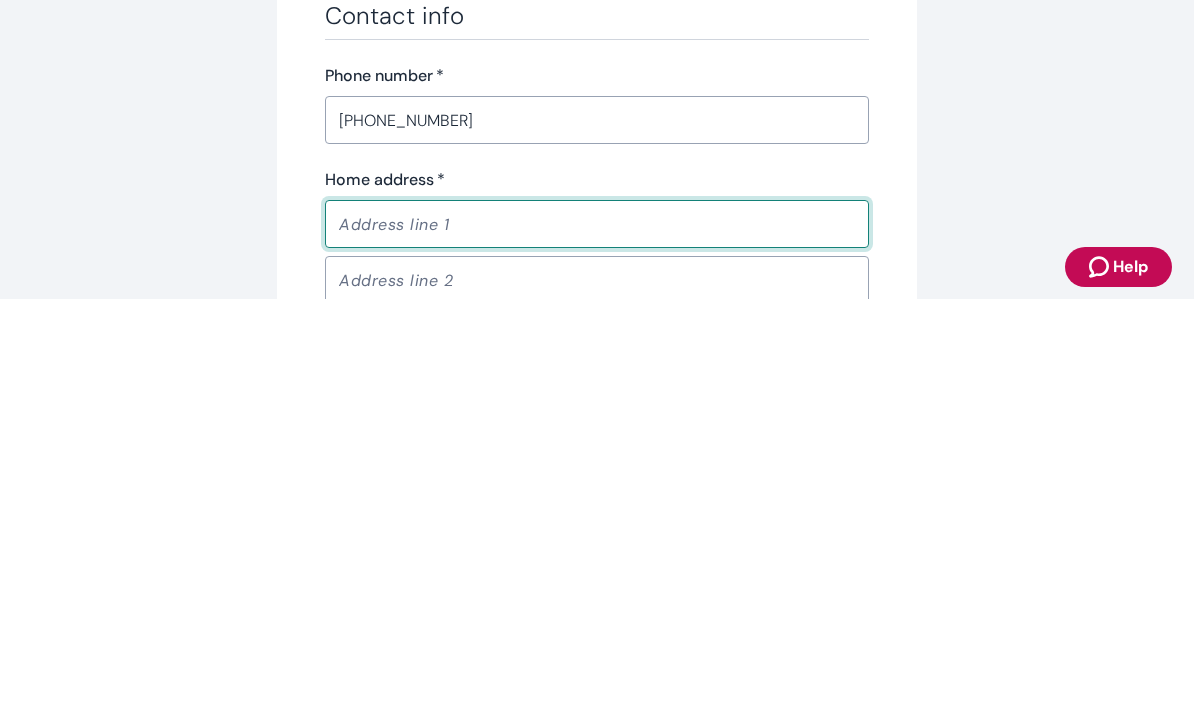 type on "[STREET_ADDRESS]" 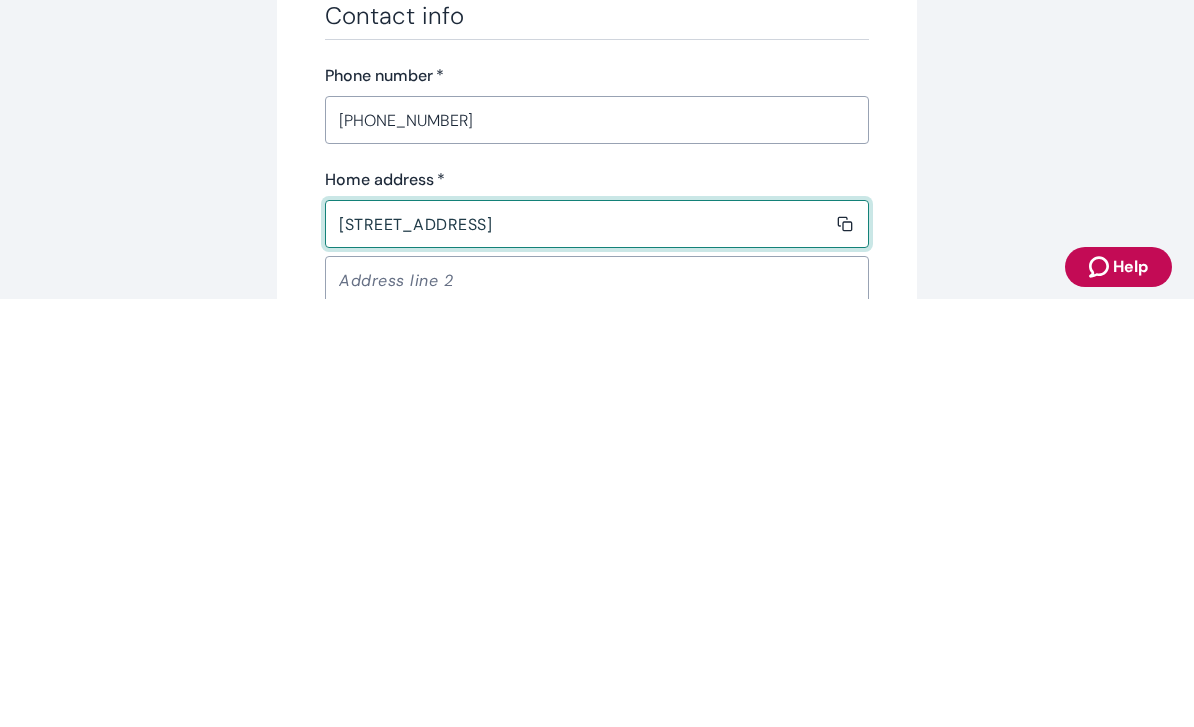 type on "Wauwatosa" 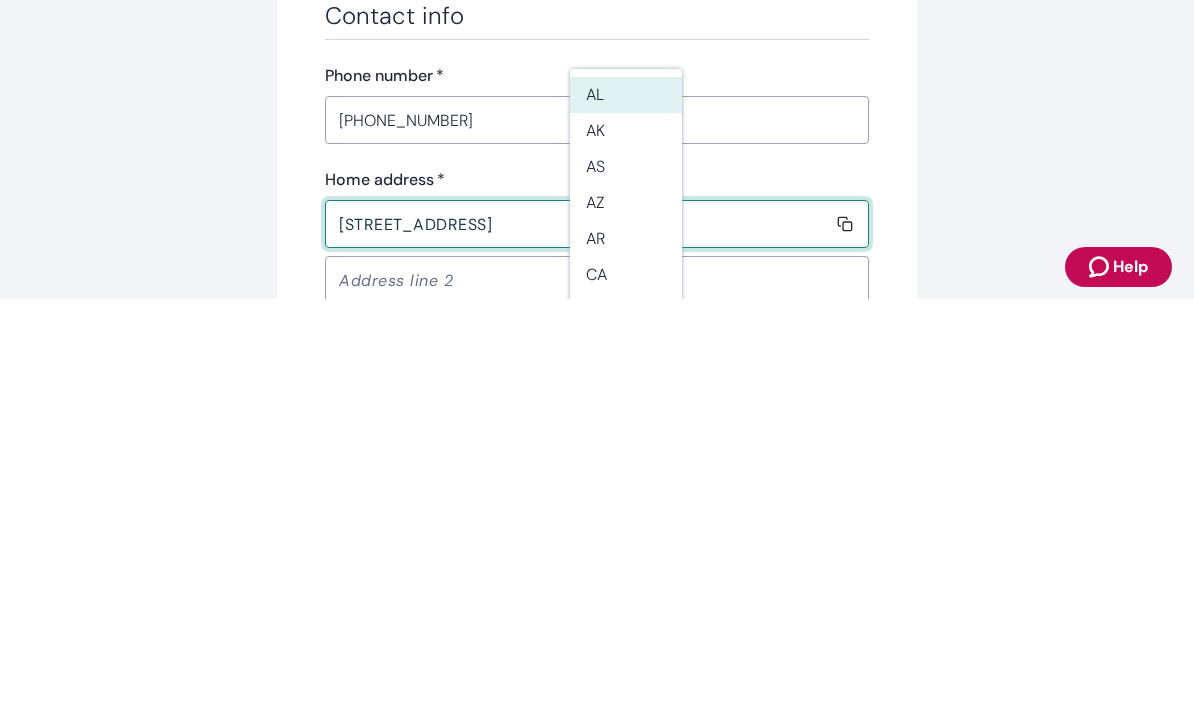 type on "WI" 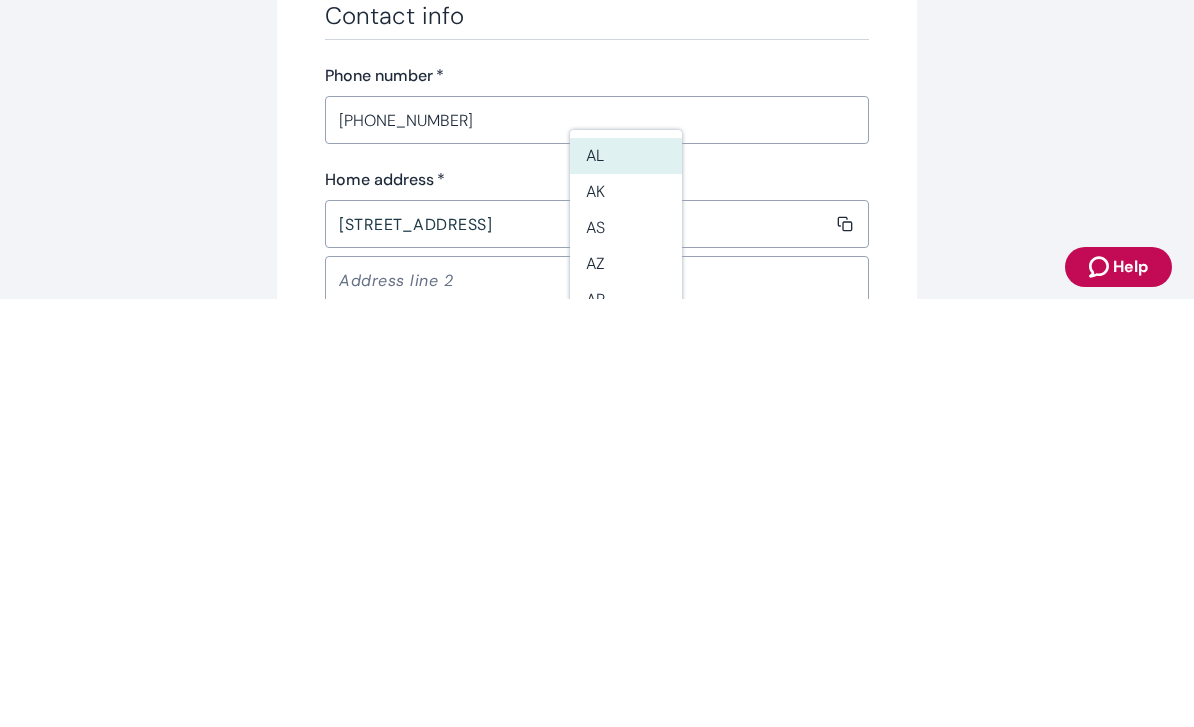 scroll, scrollTop: 61, scrollLeft: 0, axis: vertical 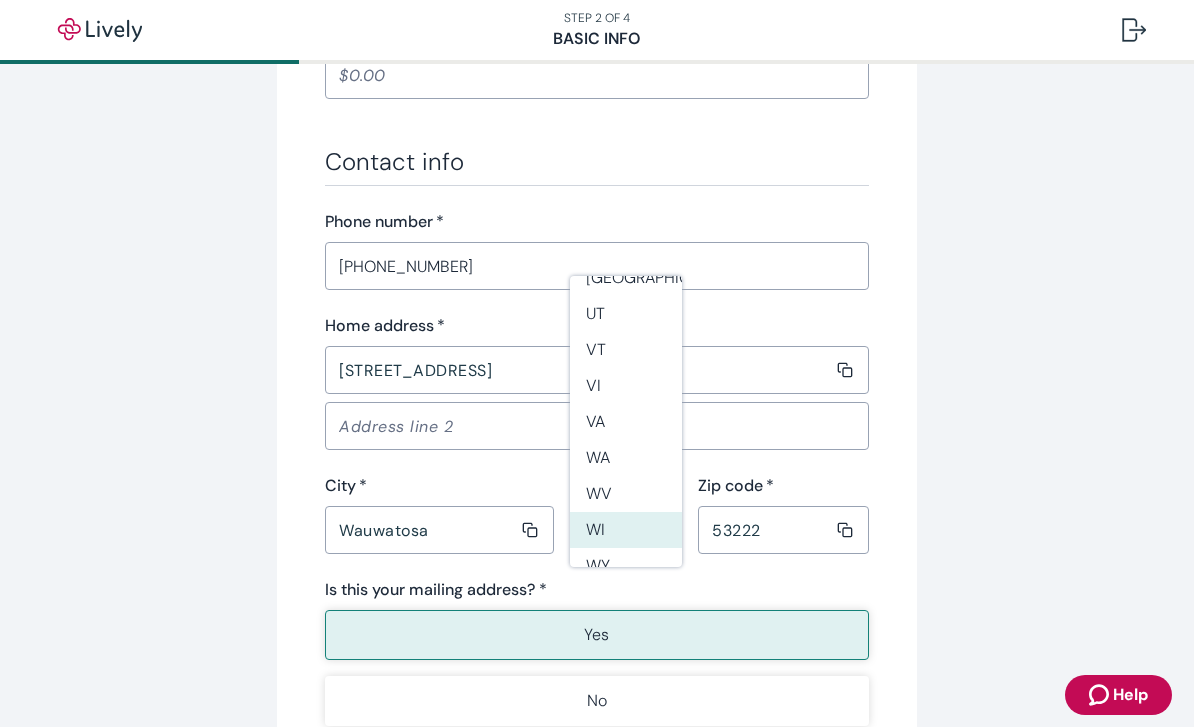 click on "WI" at bounding box center (626, 530) 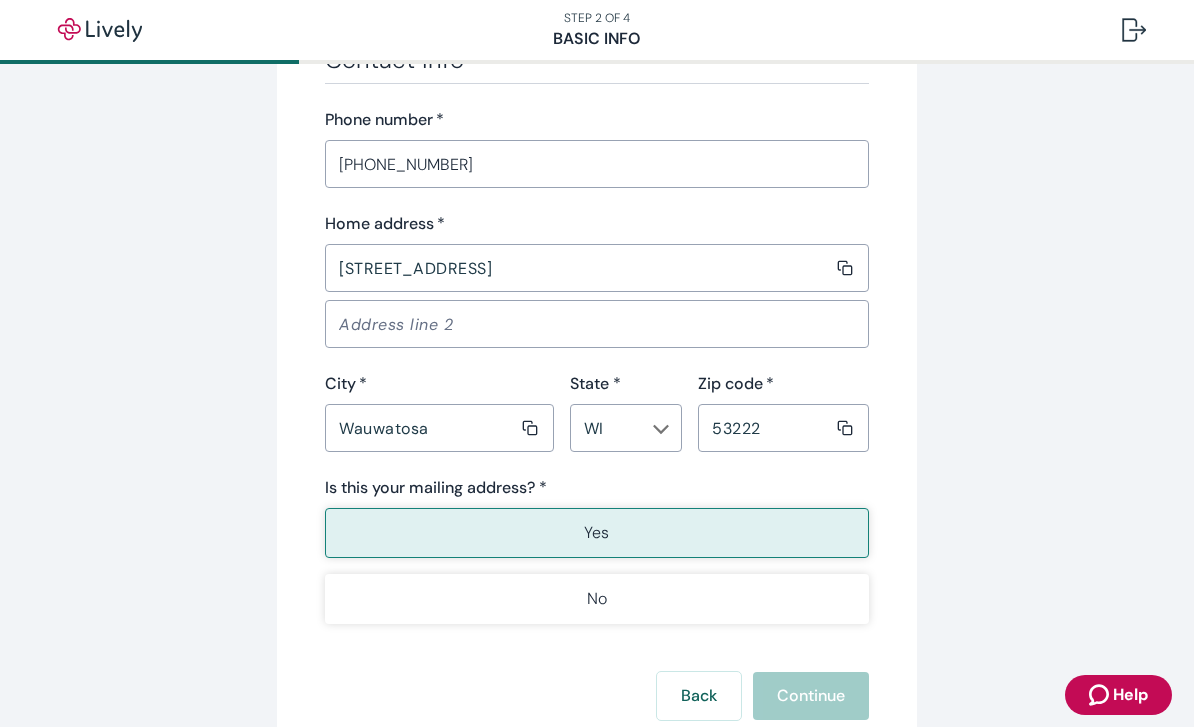 scroll, scrollTop: 1198, scrollLeft: 0, axis: vertical 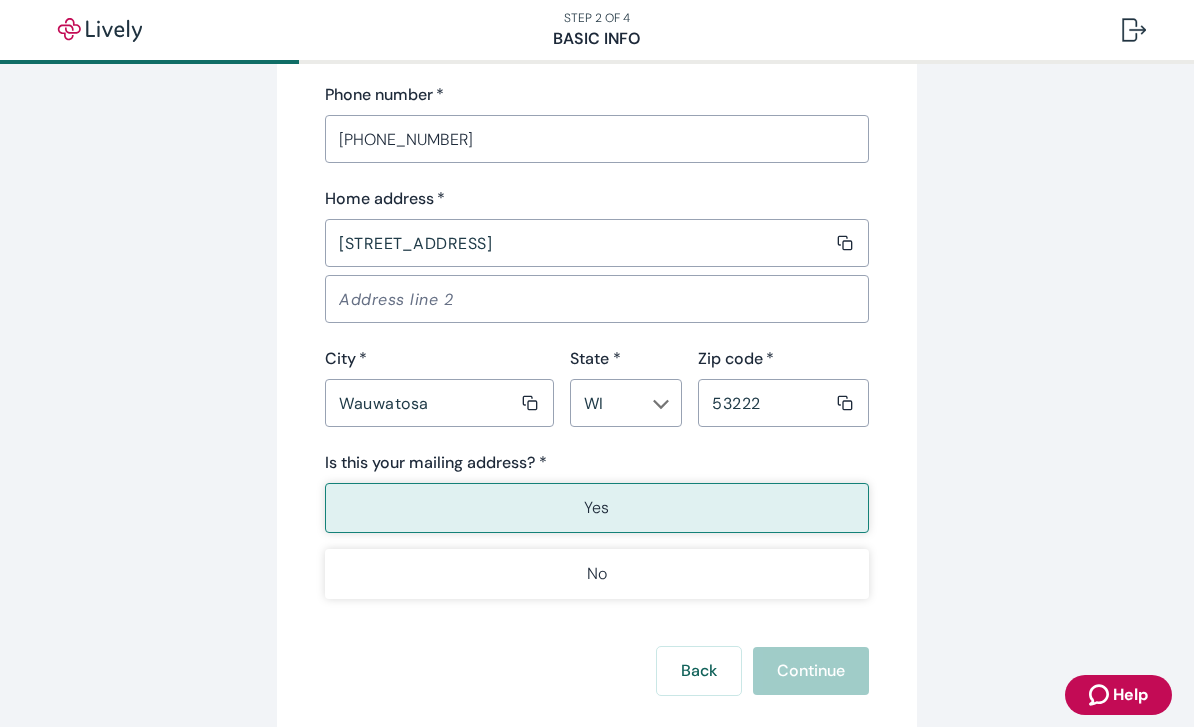 click on "Yes" at bounding box center [597, 508] 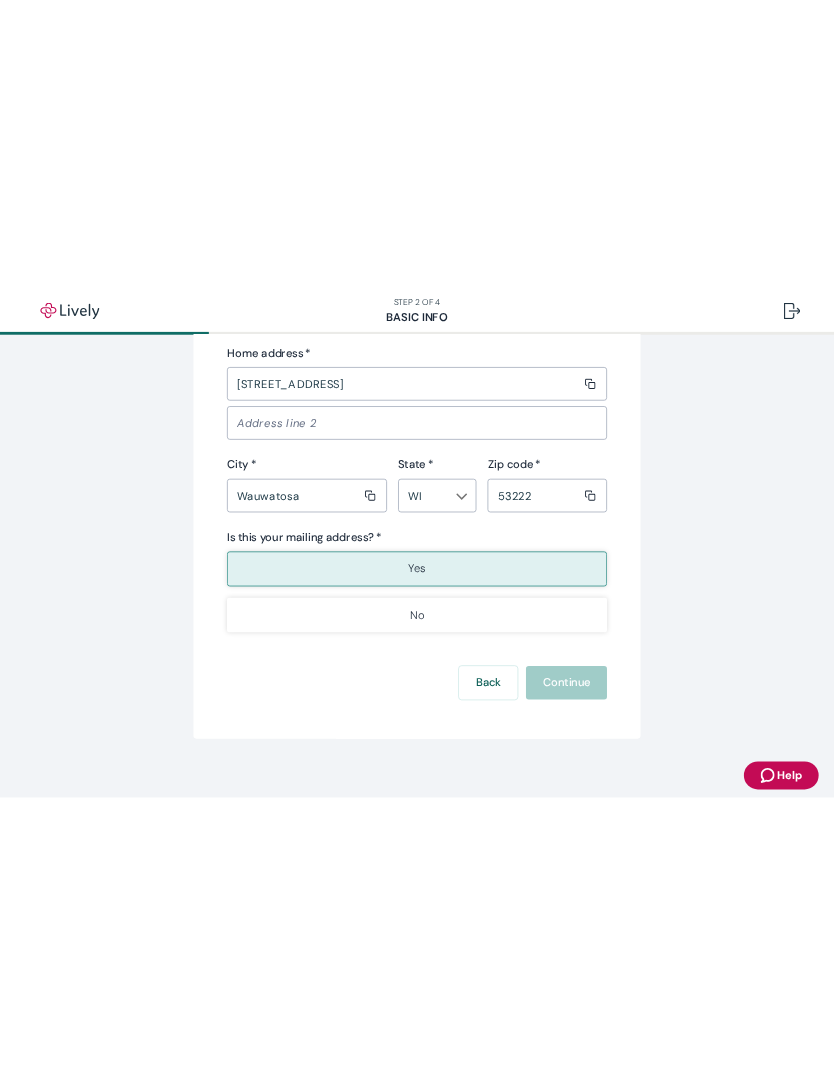 scroll, scrollTop: 1314, scrollLeft: 0, axis: vertical 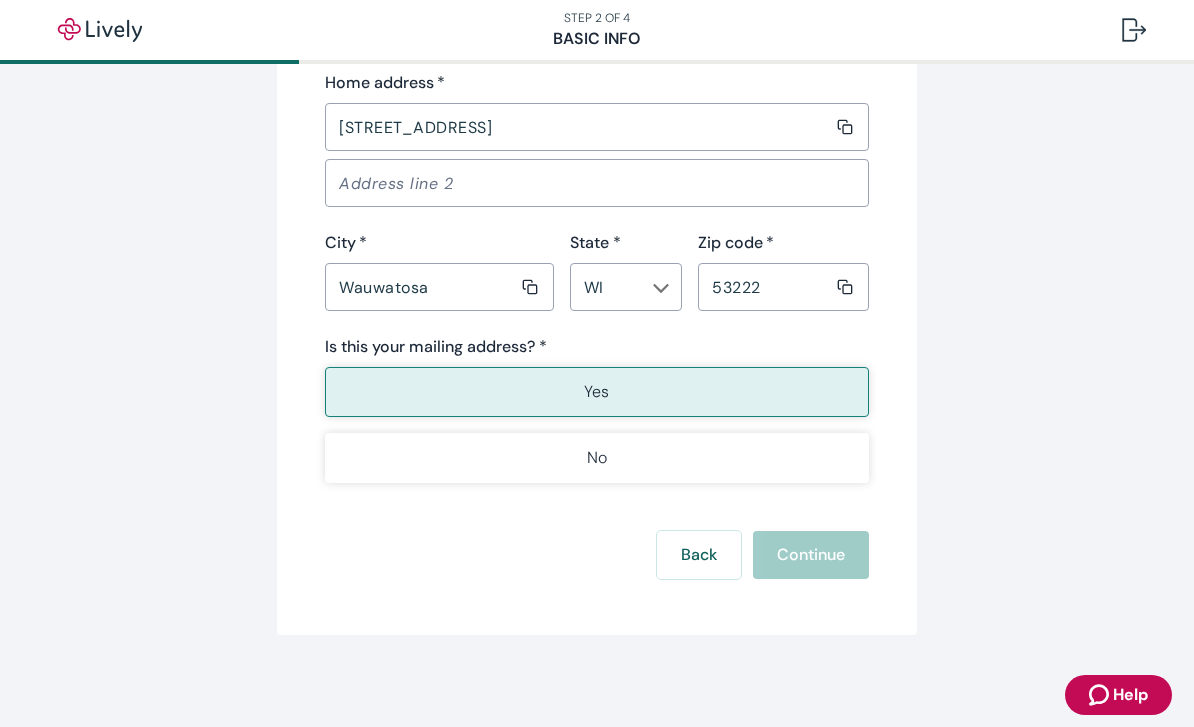 click on "No" at bounding box center (597, 458) 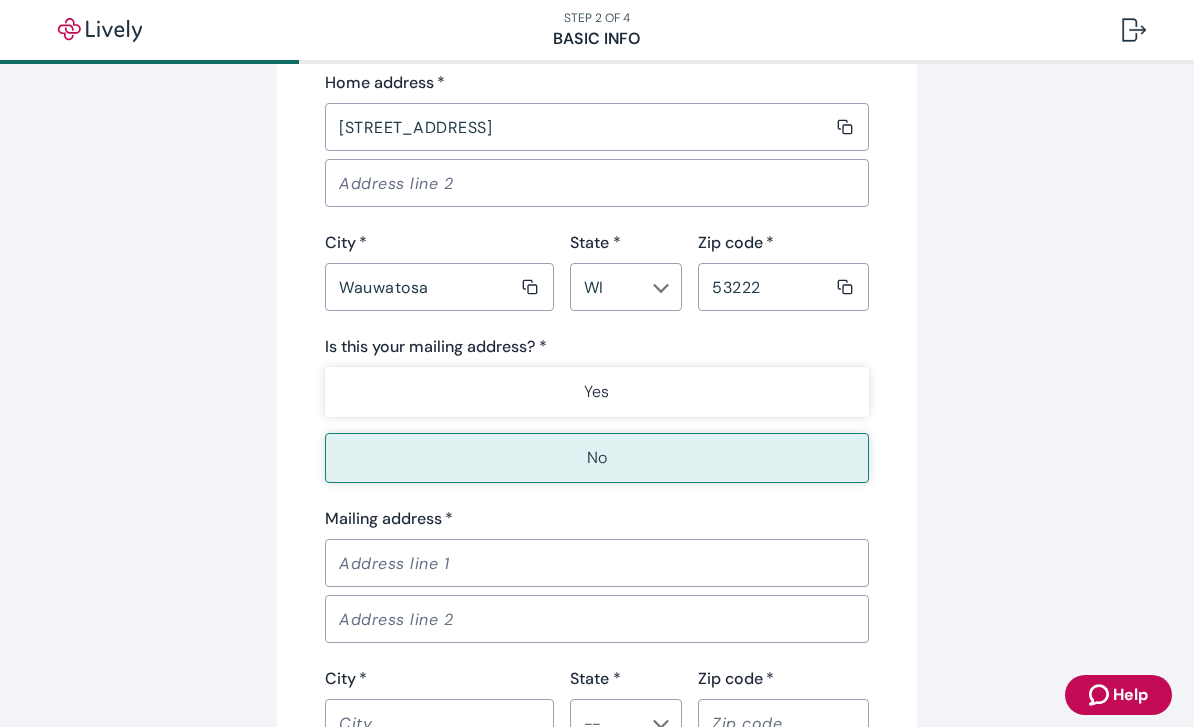 click on "Yes" at bounding box center [597, 392] 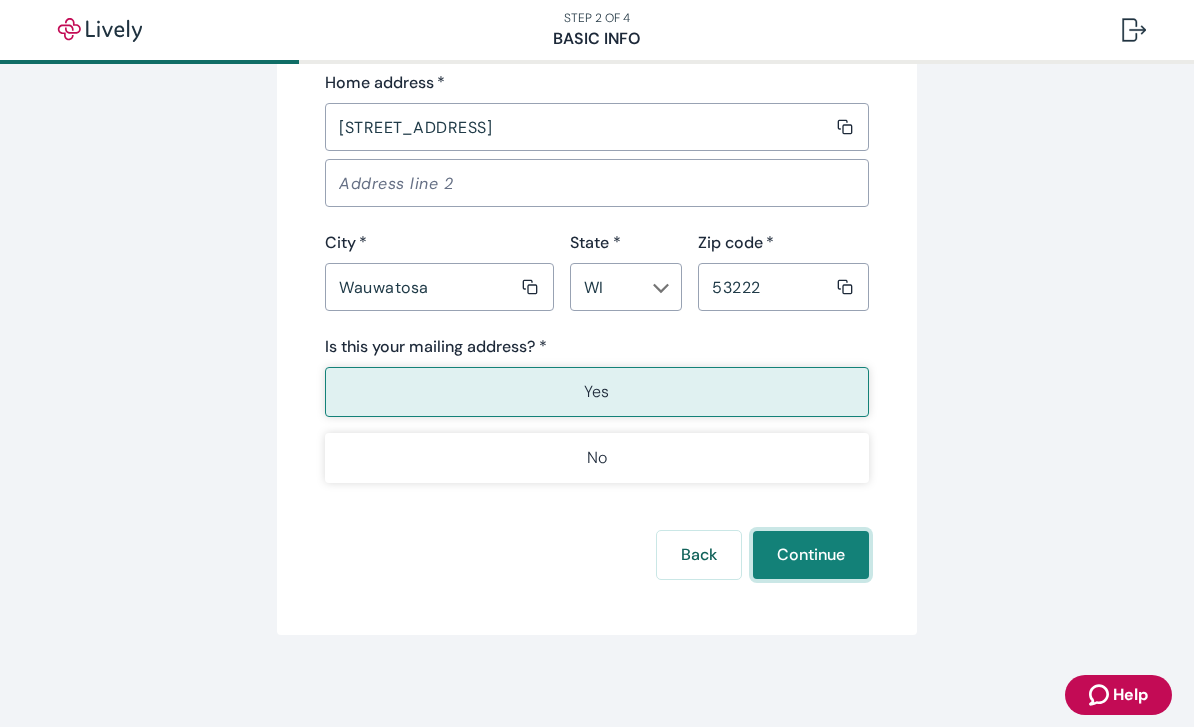 click on "Continue" at bounding box center [811, 555] 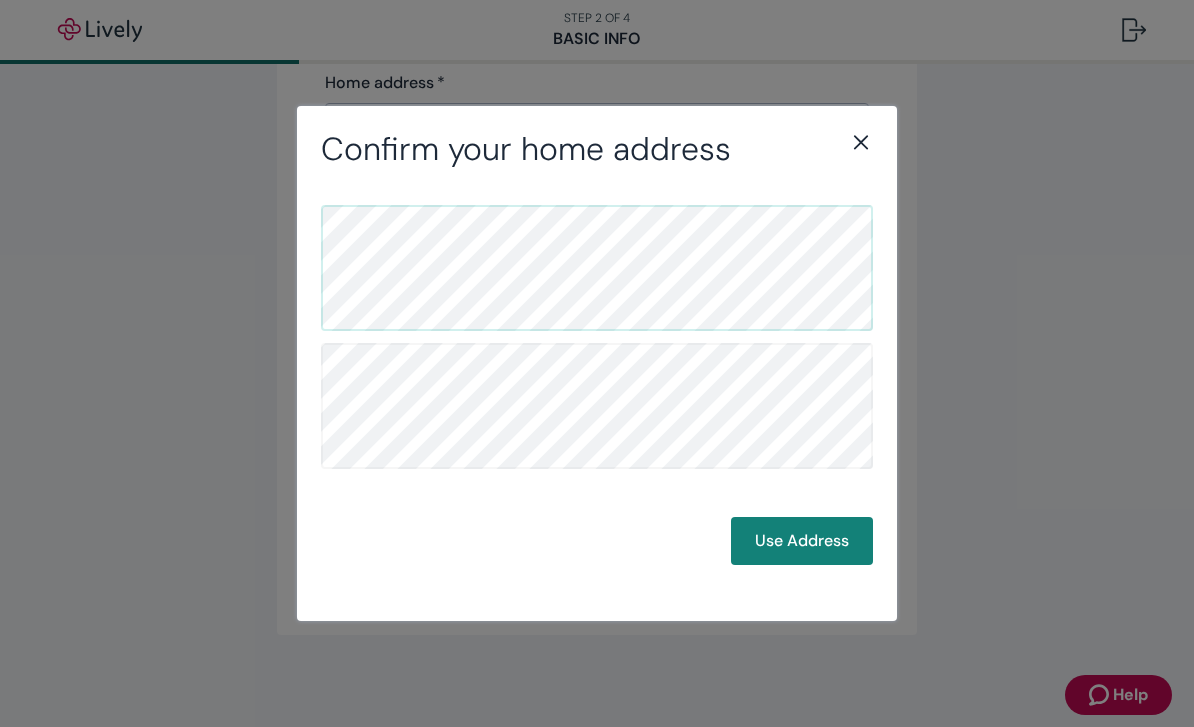 click on "Use Address" at bounding box center (802, 541) 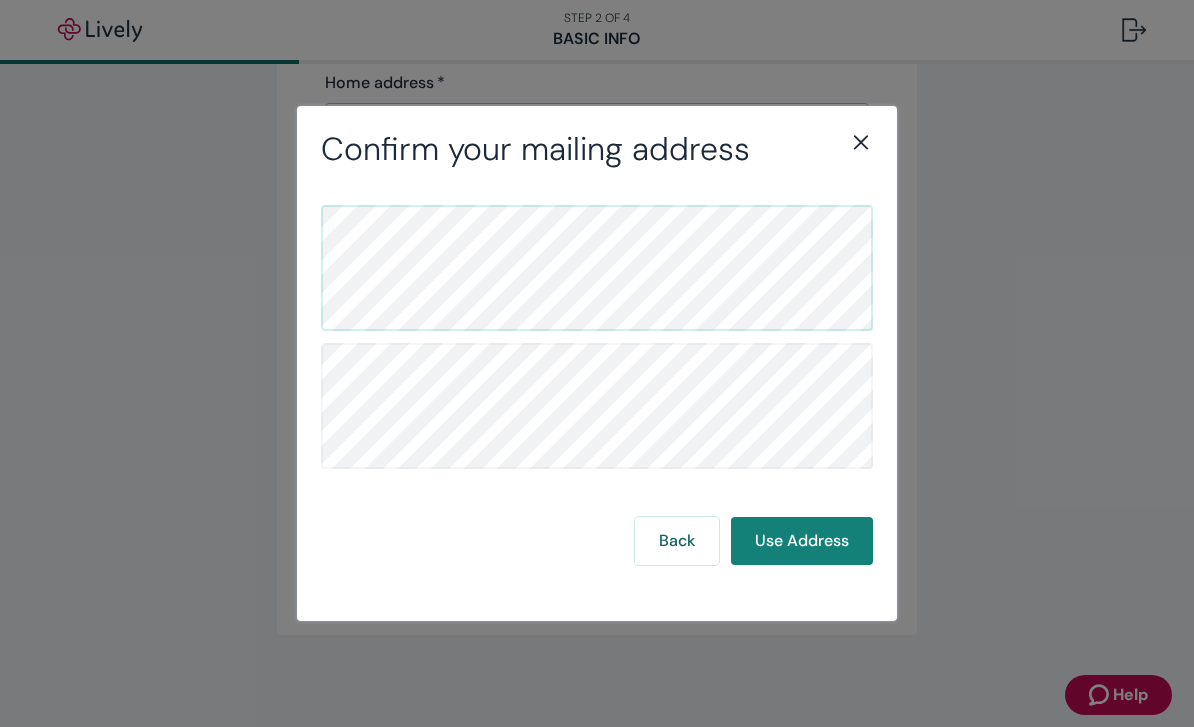 click on "Use Address" at bounding box center [802, 541] 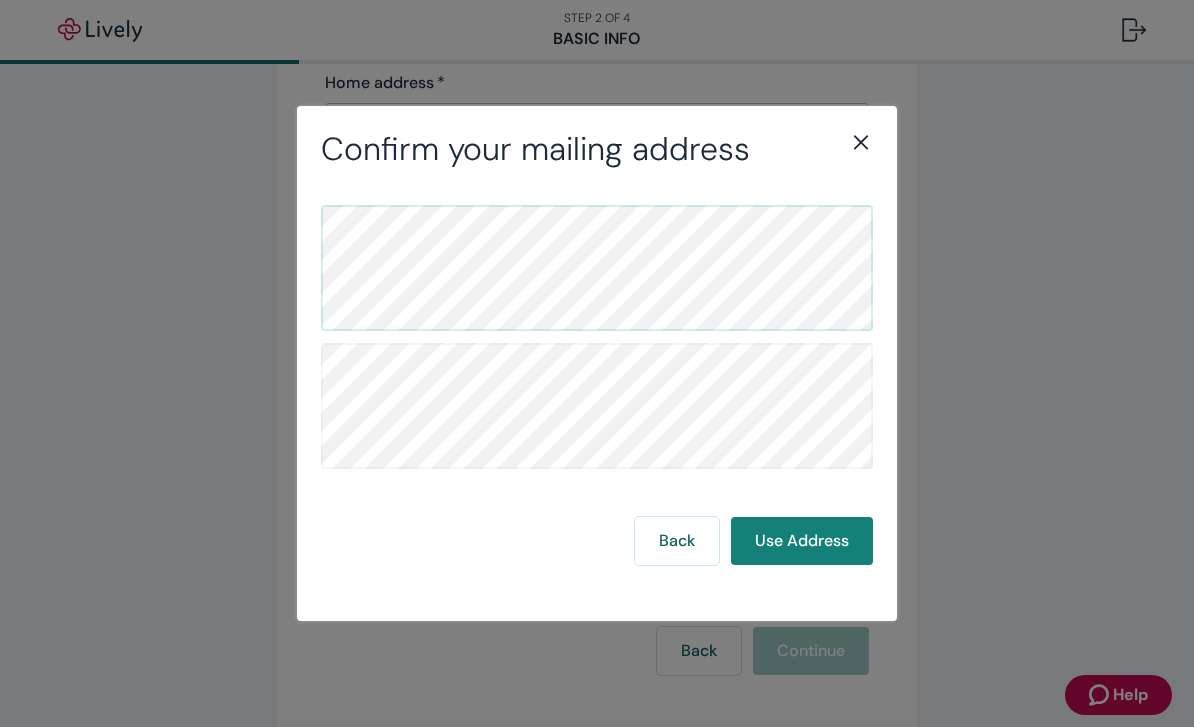 click on "Use Address" at bounding box center [802, 541] 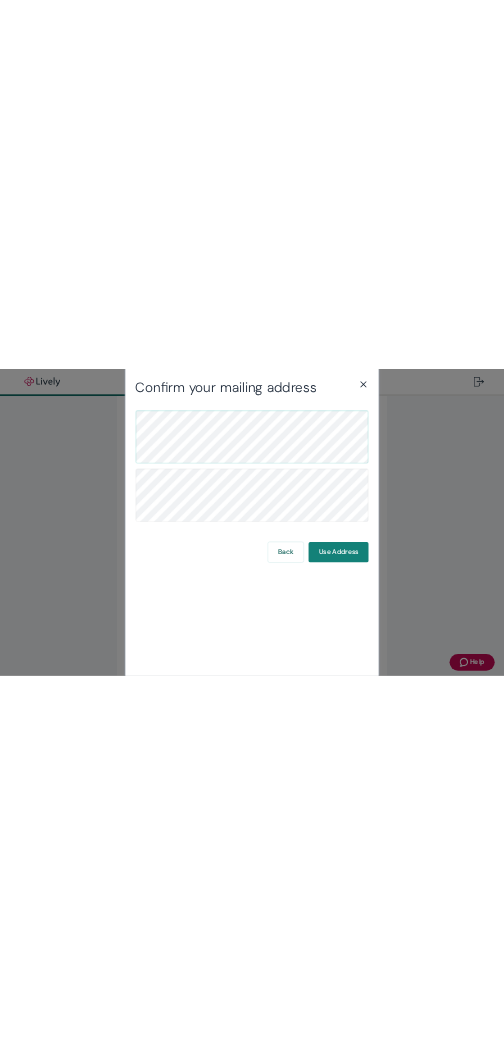 scroll, scrollTop: 1052, scrollLeft: 0, axis: vertical 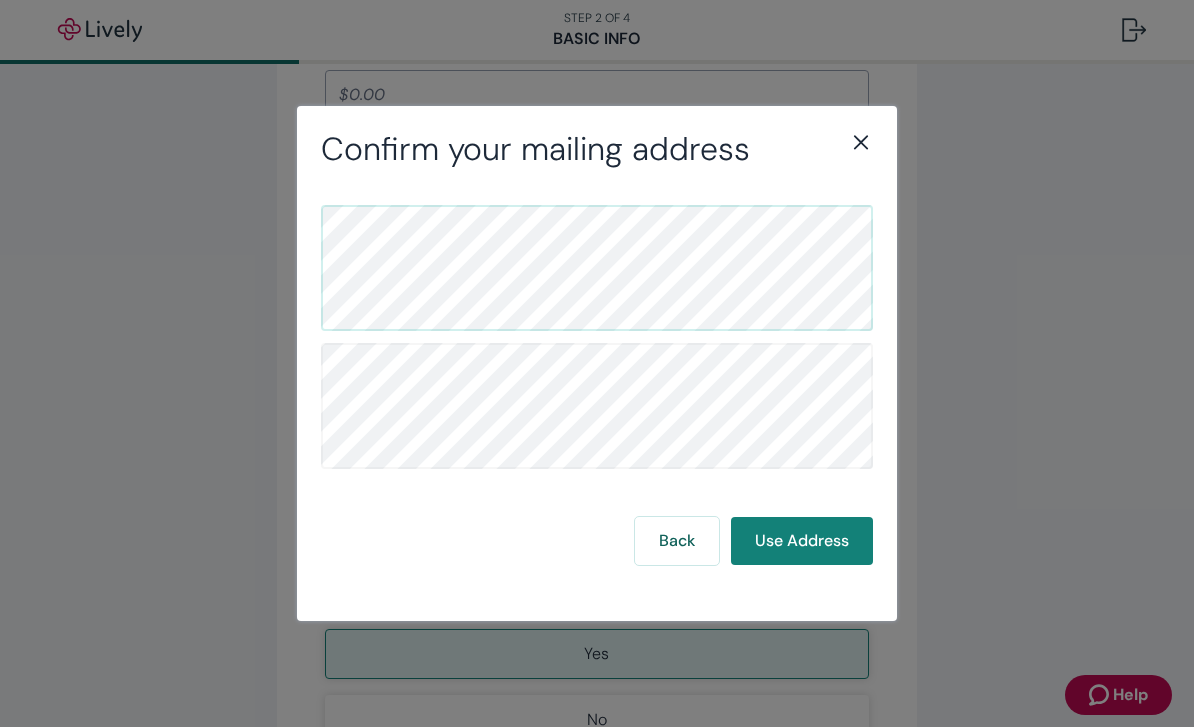 click on "Use Address" at bounding box center (802, 541) 